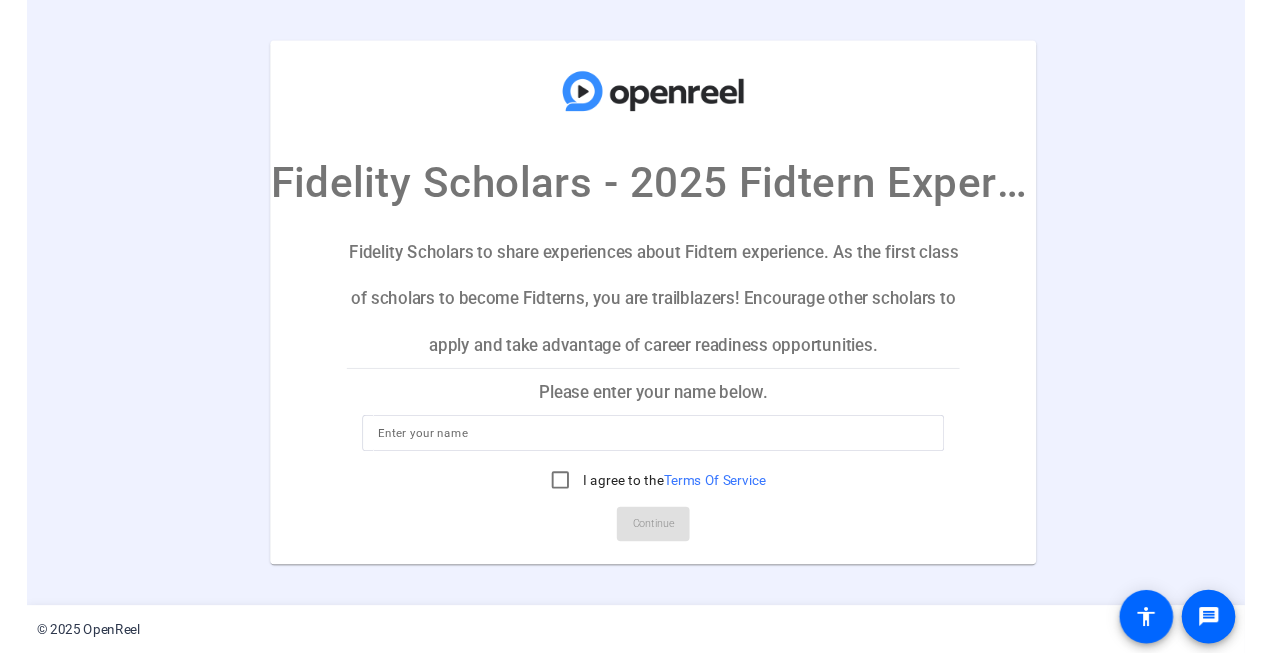 scroll, scrollTop: 0, scrollLeft: 0, axis: both 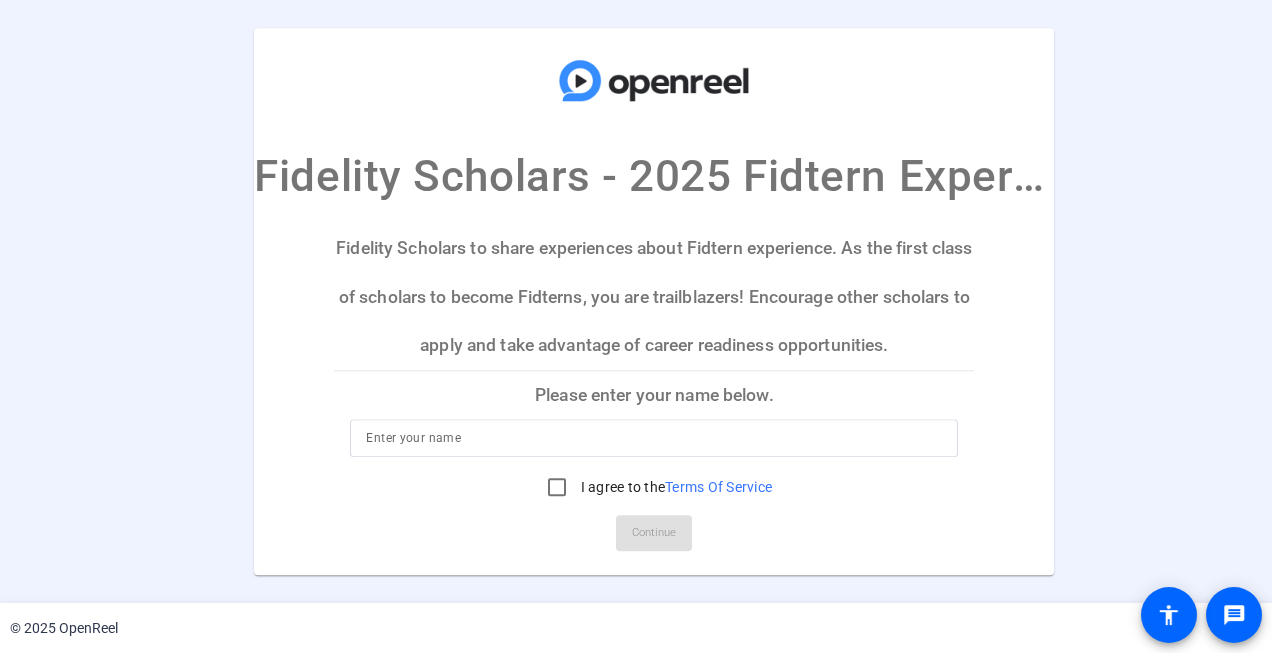 click on "Please enter your name below." 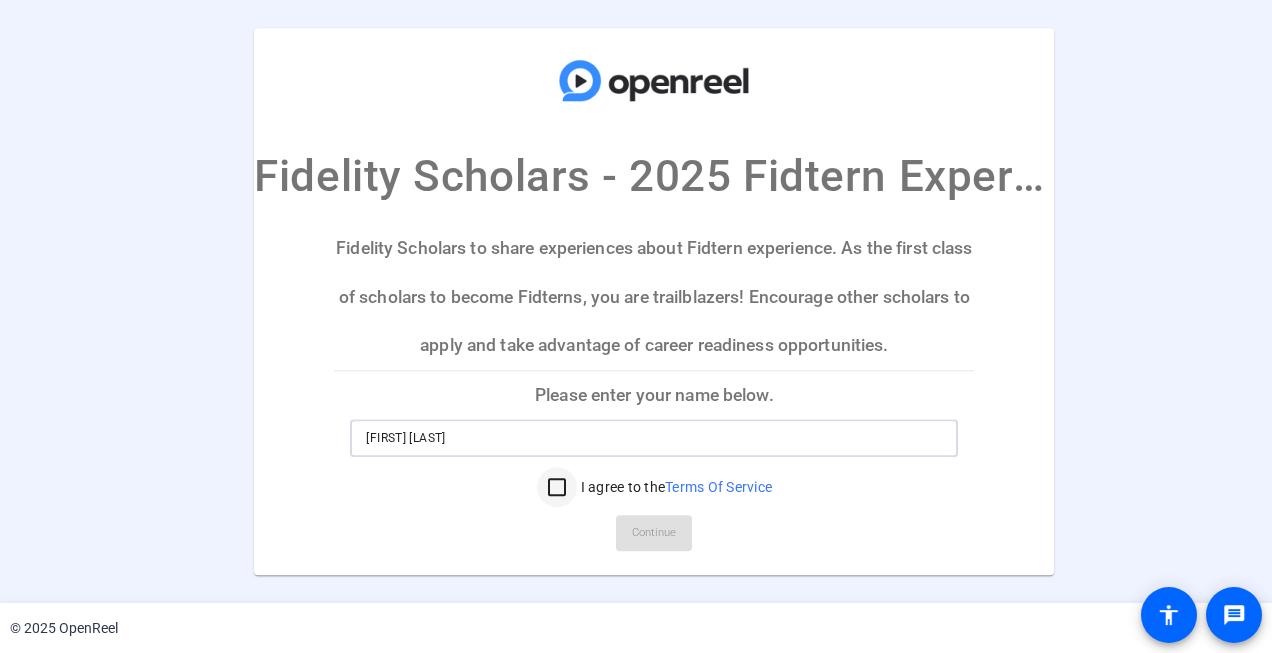 type on "[FIRST] [LAST]" 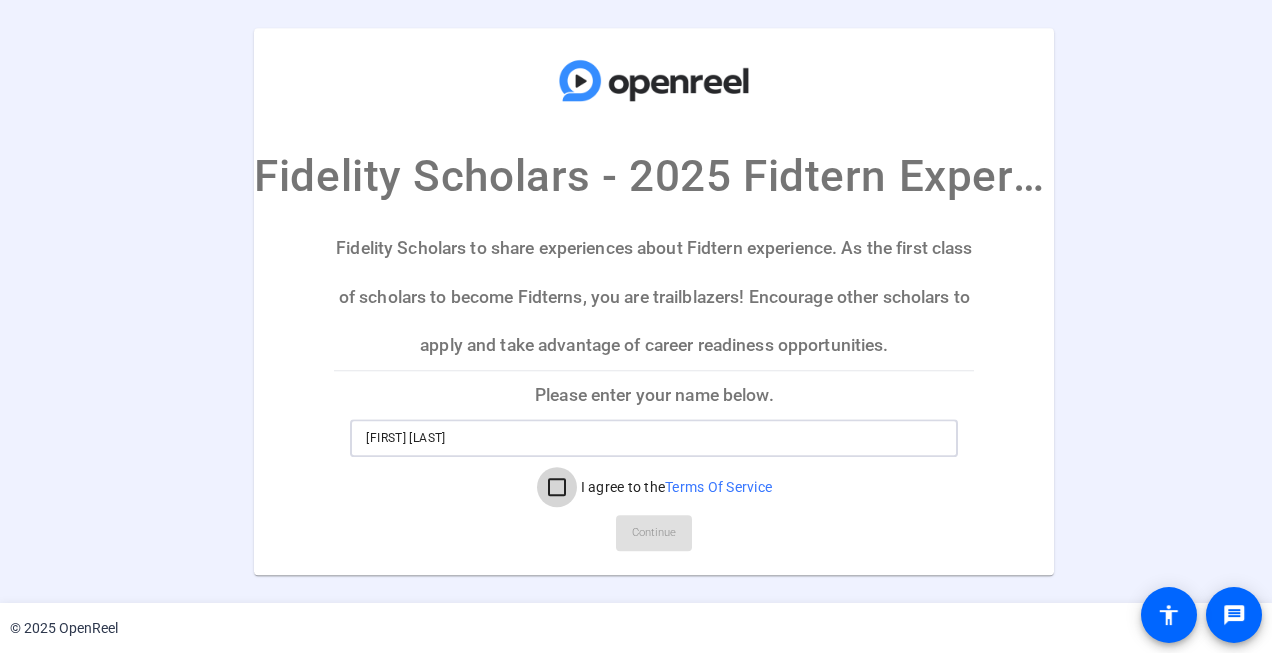 click on "I agree to the  Terms Of Service" at bounding box center [557, 487] 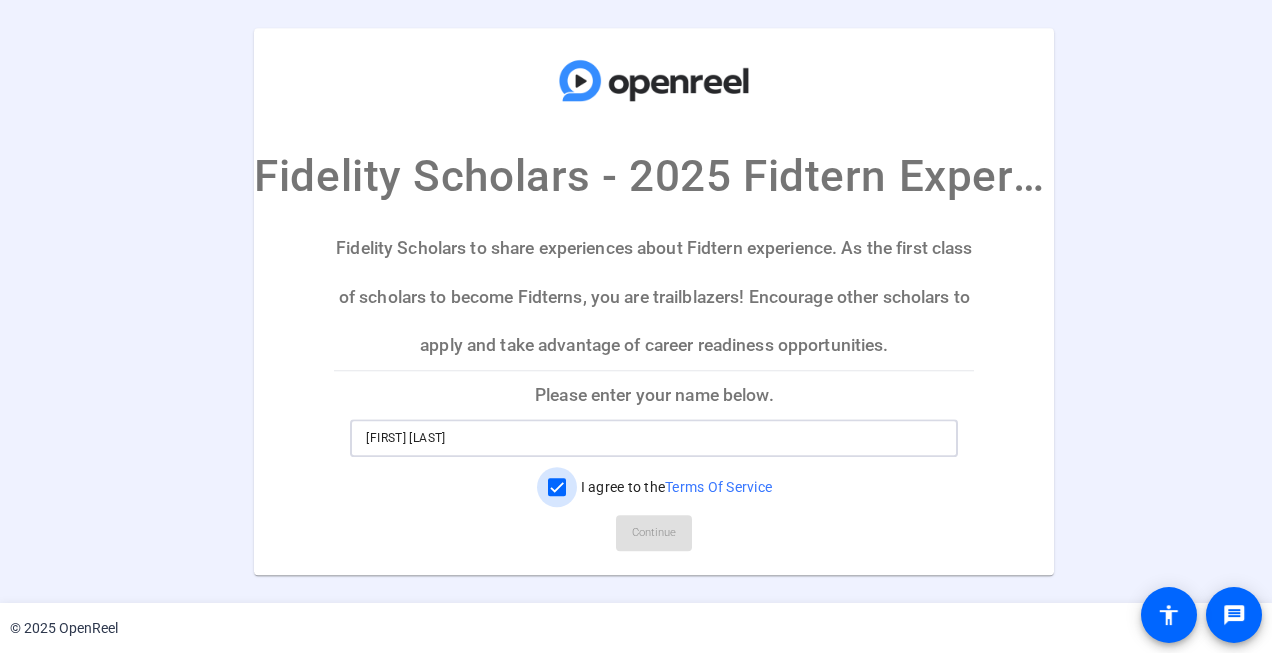 checkbox on "true" 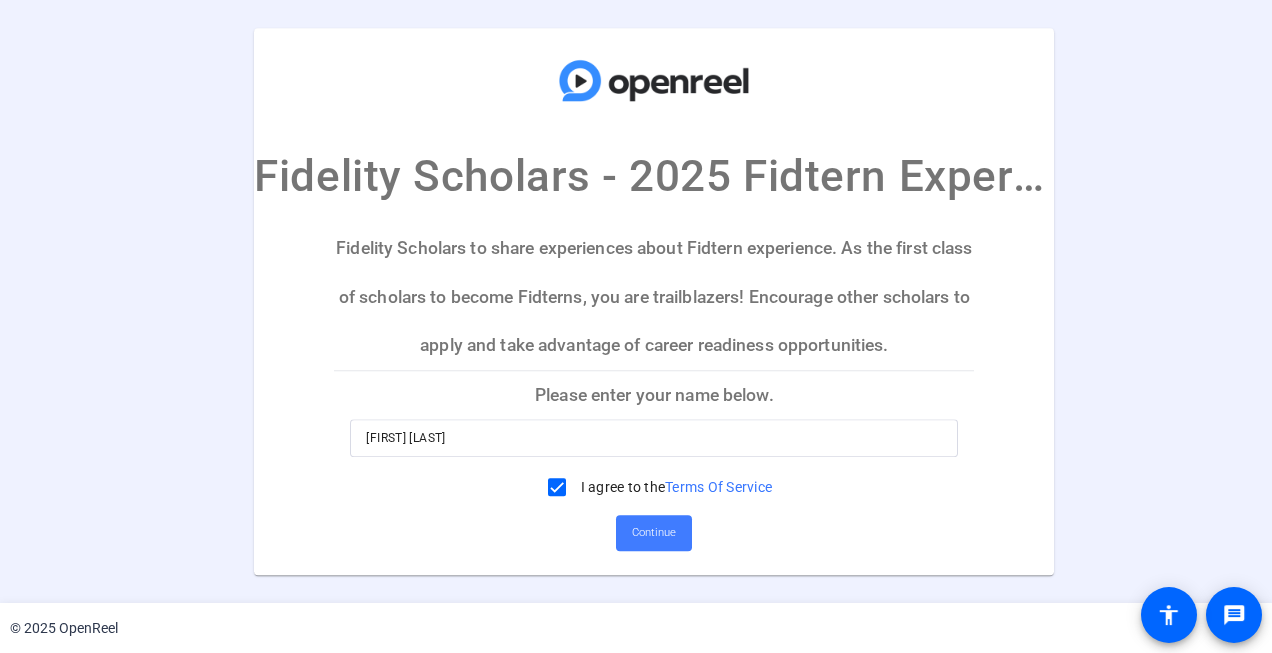 click on "Continue" 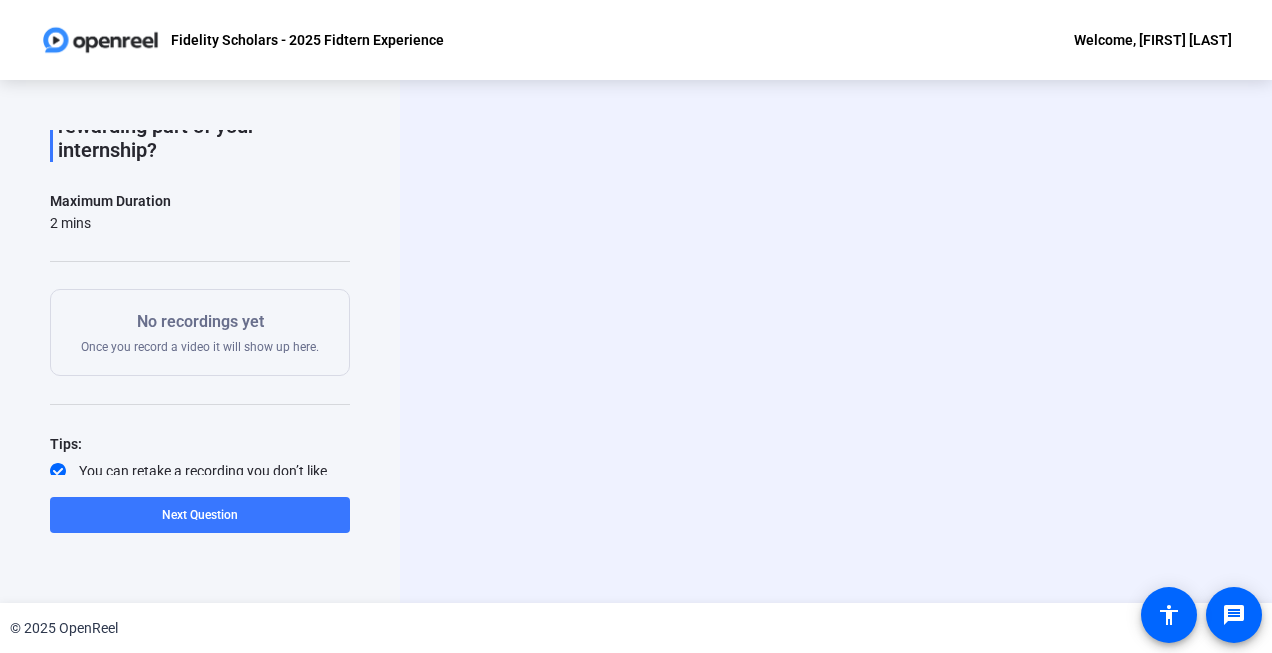 scroll, scrollTop: 0, scrollLeft: 0, axis: both 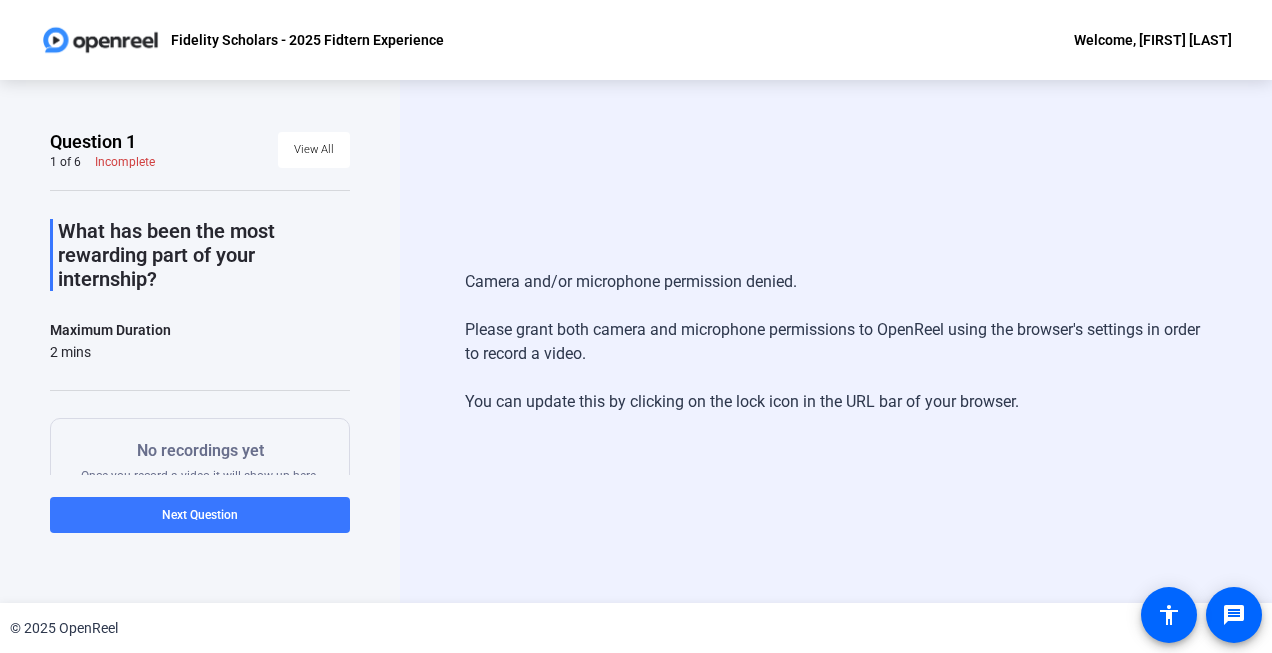 click on "Camera and/or microphone permission denied.   Please grant both camera and microphone permissions to OpenReel using the browser's settings in order to record a video.   You can update this by clicking on the lock icon in the URL bar of your browser.   Start Recording" 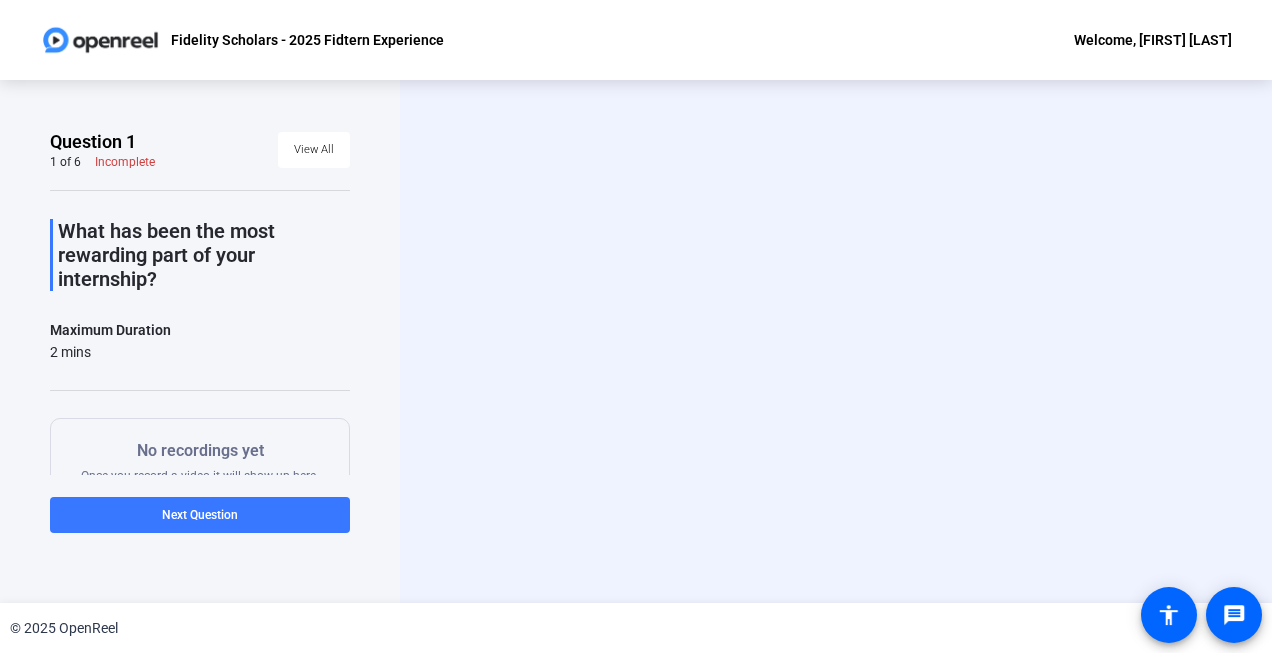 scroll, scrollTop: 0, scrollLeft: 0, axis: both 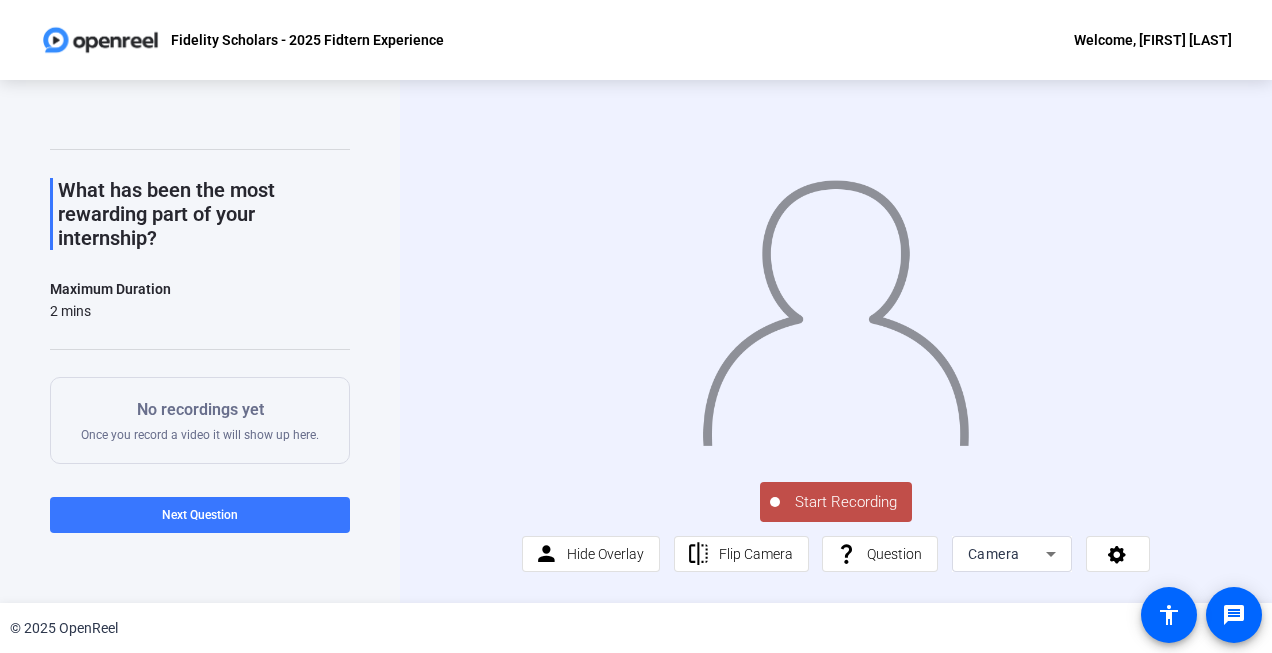 click on "Start Recording" 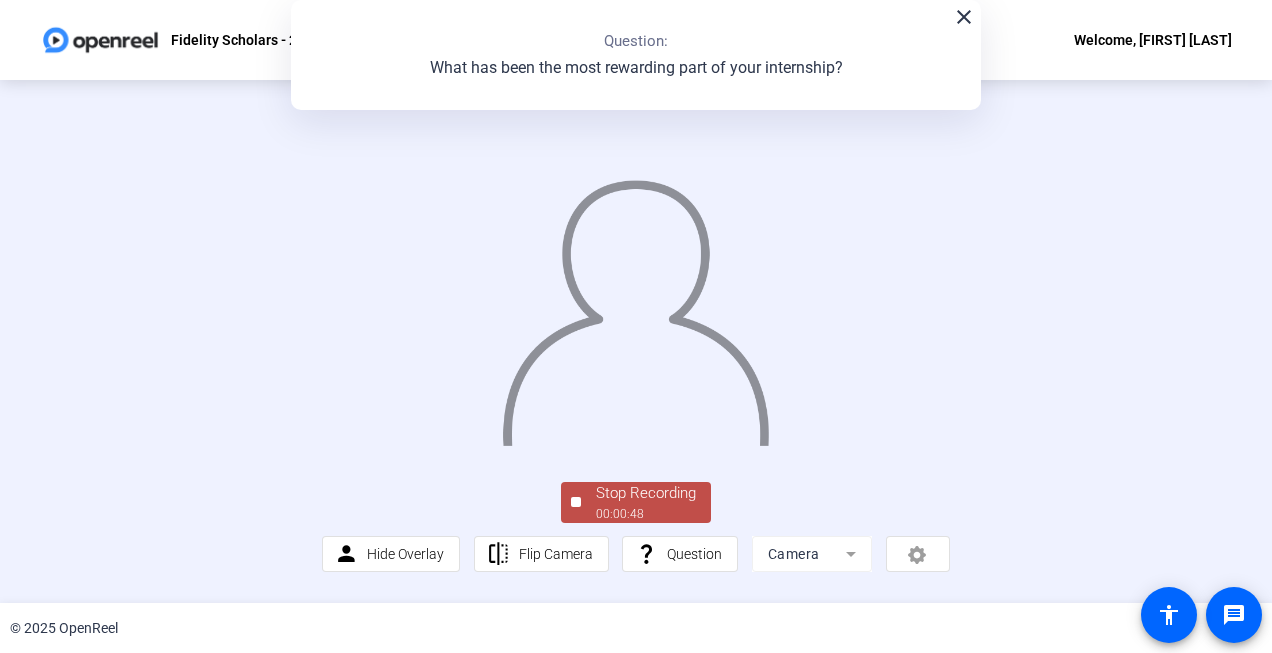 scroll, scrollTop: 116, scrollLeft: 0, axis: vertical 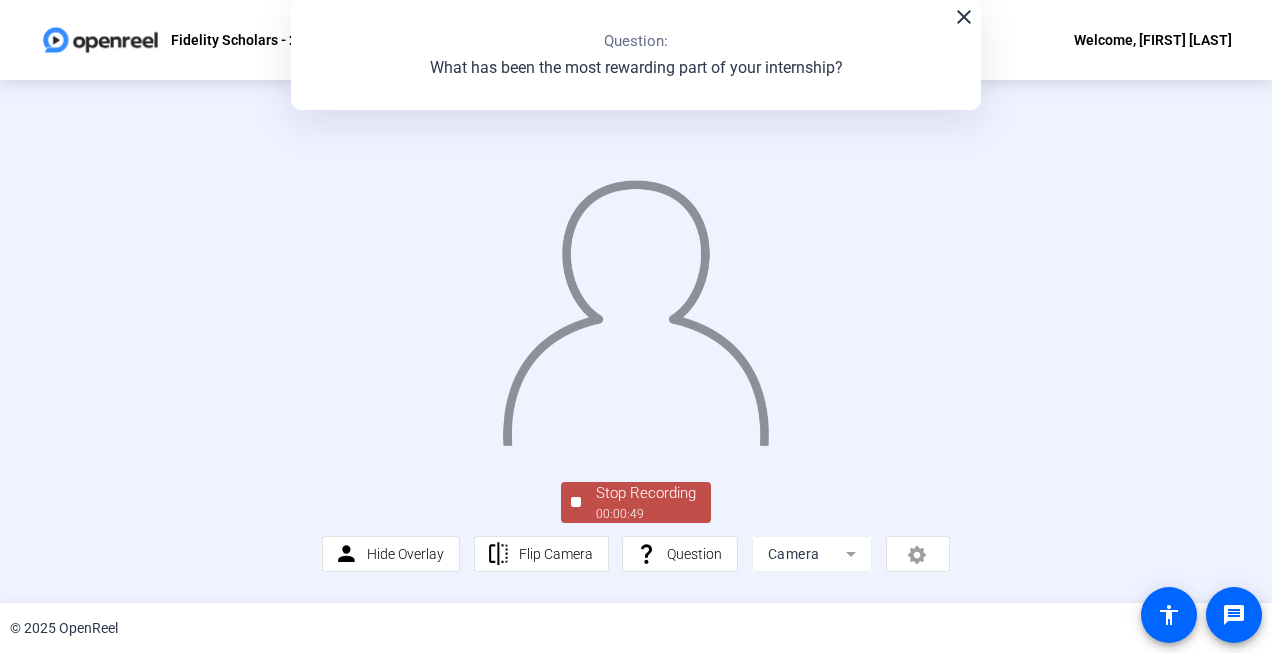 click on "00:00:49" 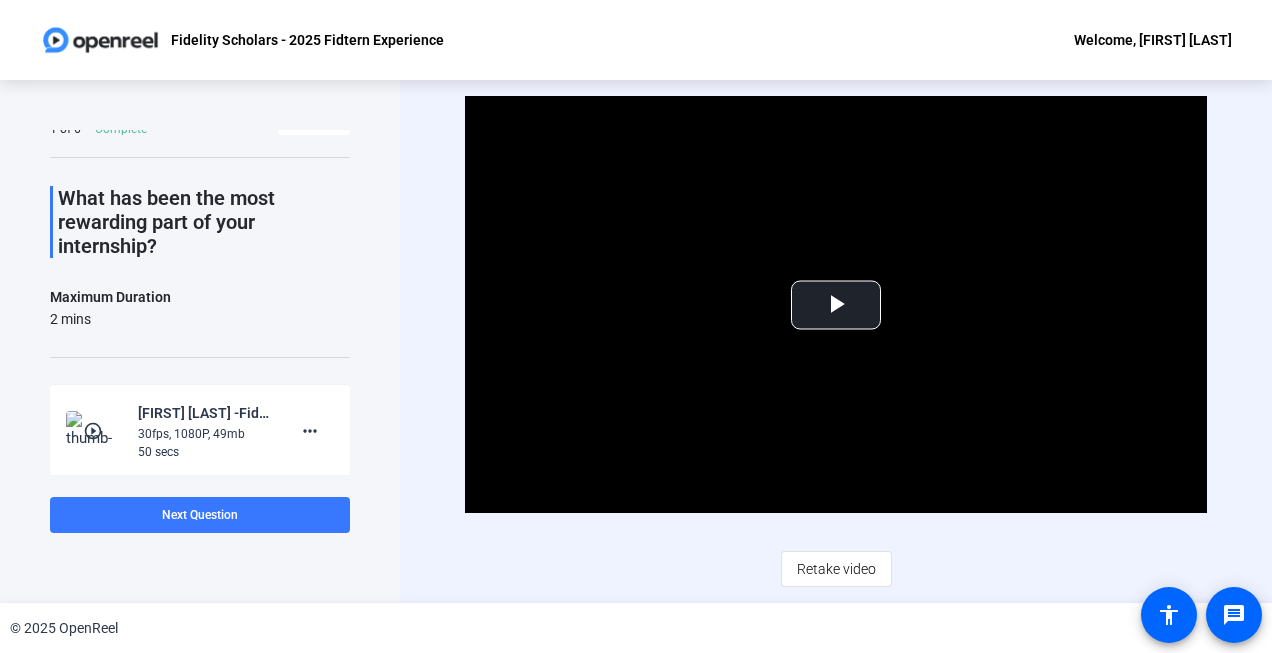 scroll, scrollTop: 0, scrollLeft: 0, axis: both 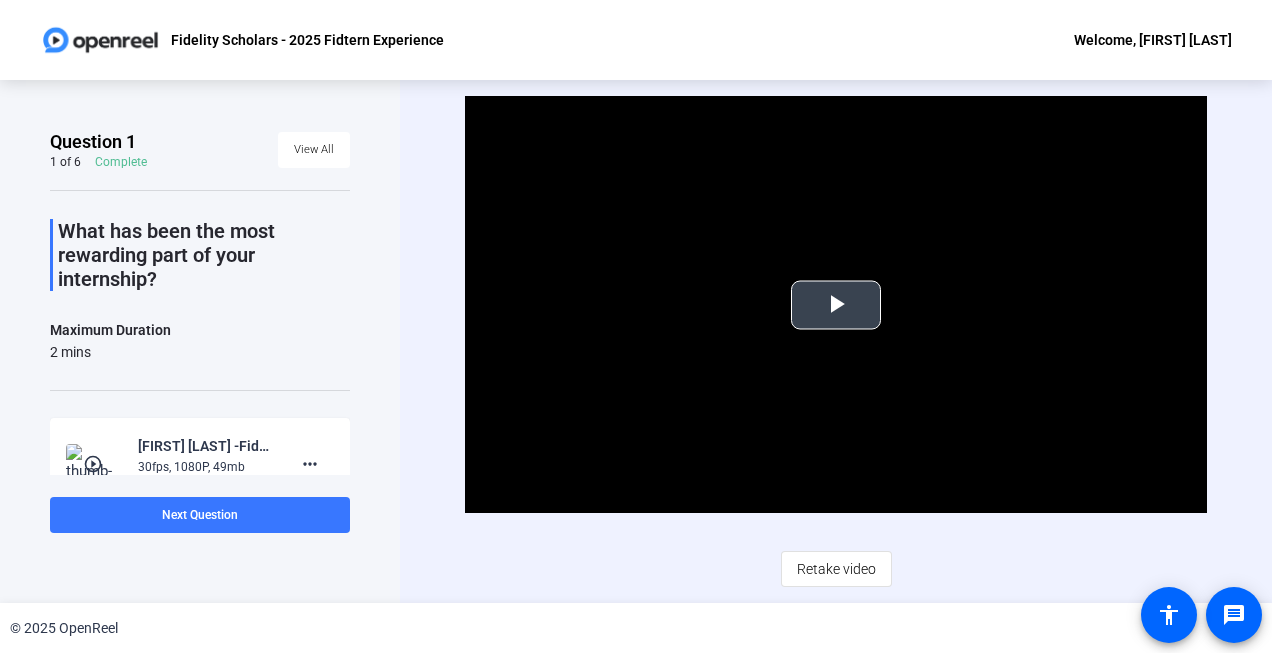 click at bounding box center [836, 305] 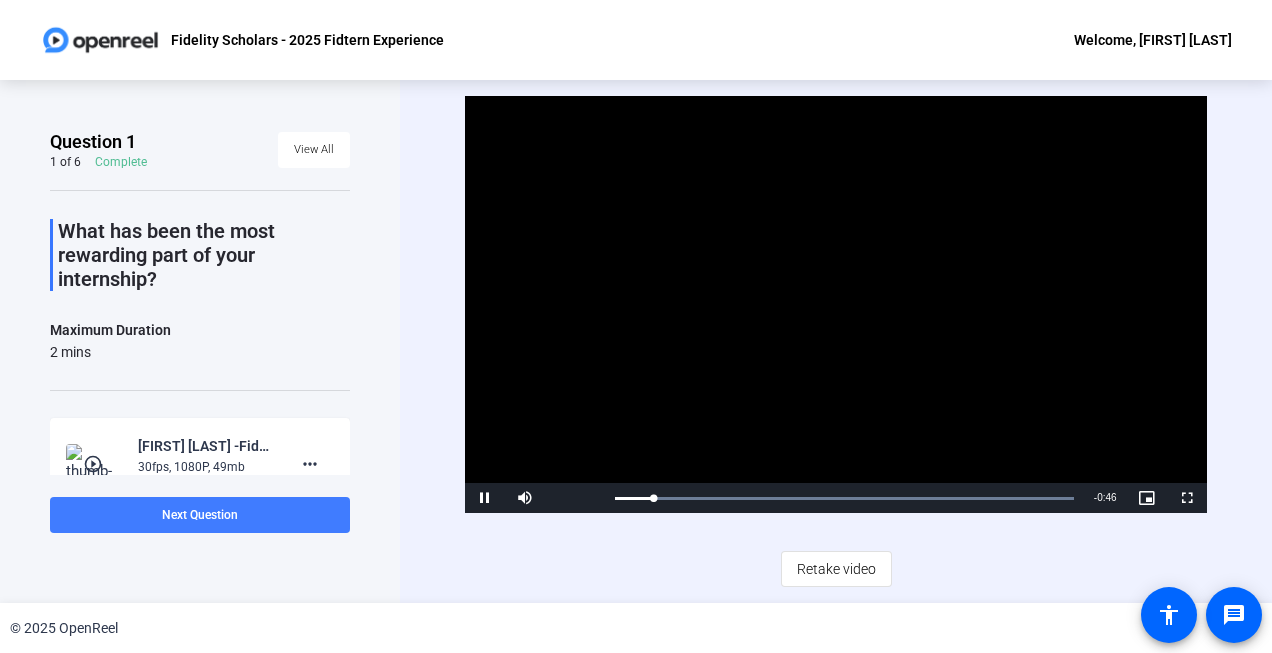 click 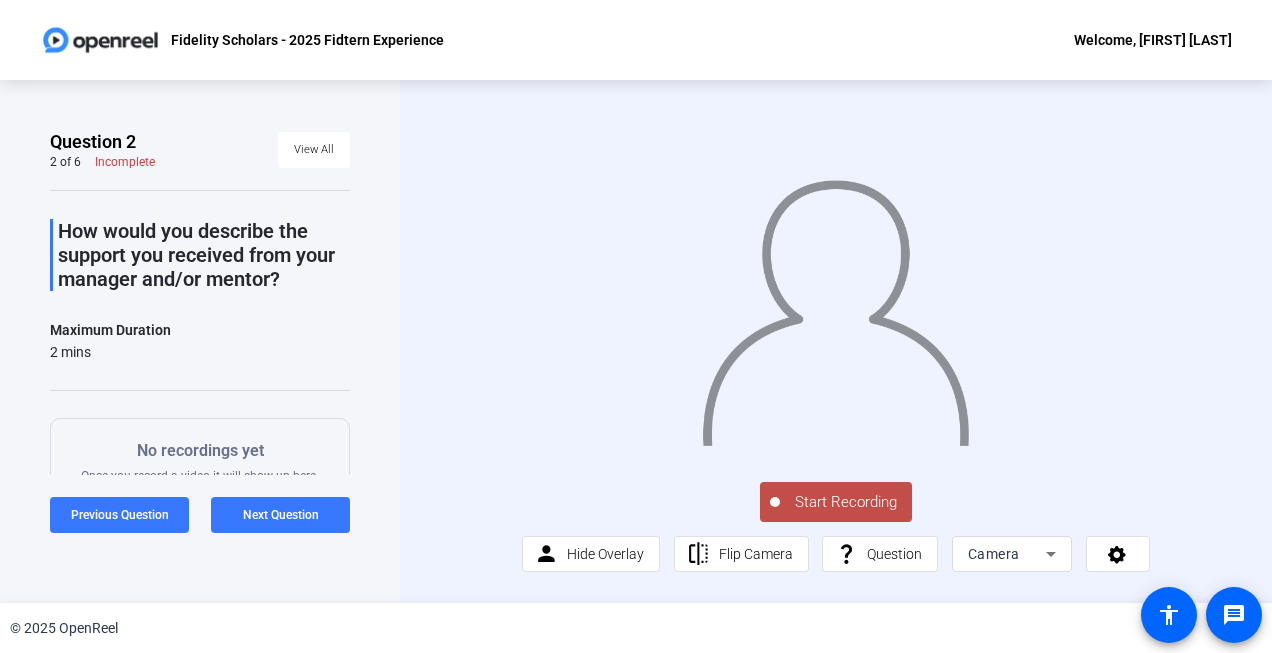 click on "Start Recording" 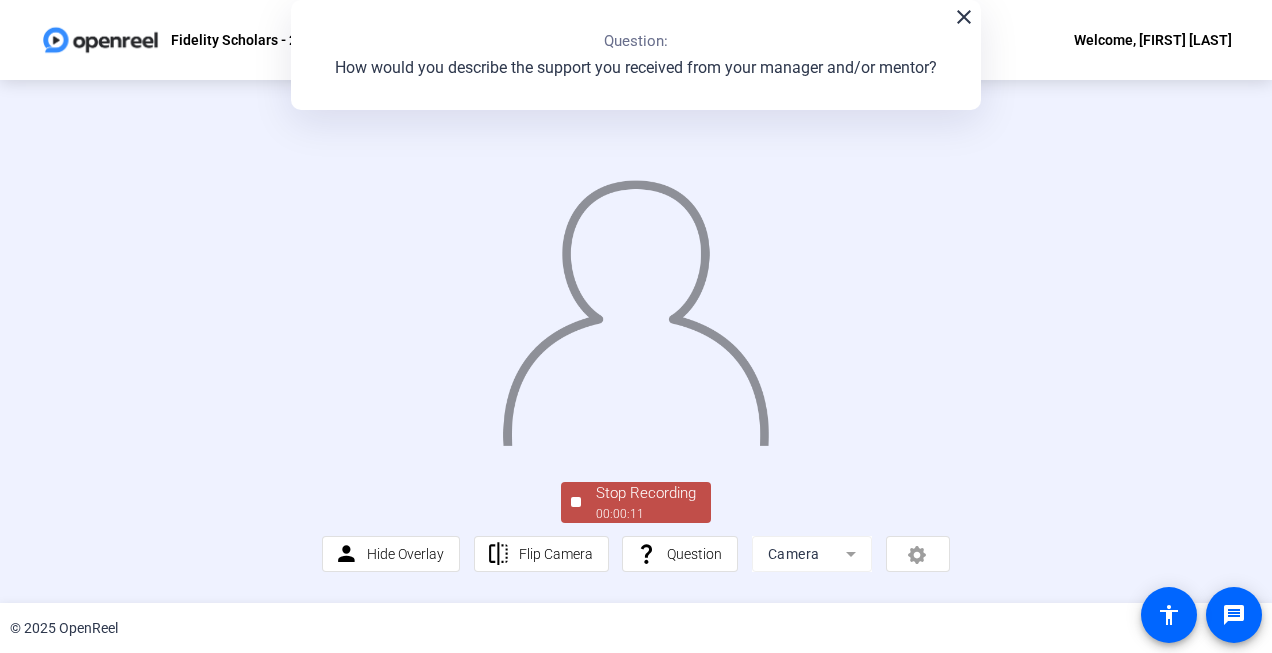 scroll, scrollTop: 116, scrollLeft: 0, axis: vertical 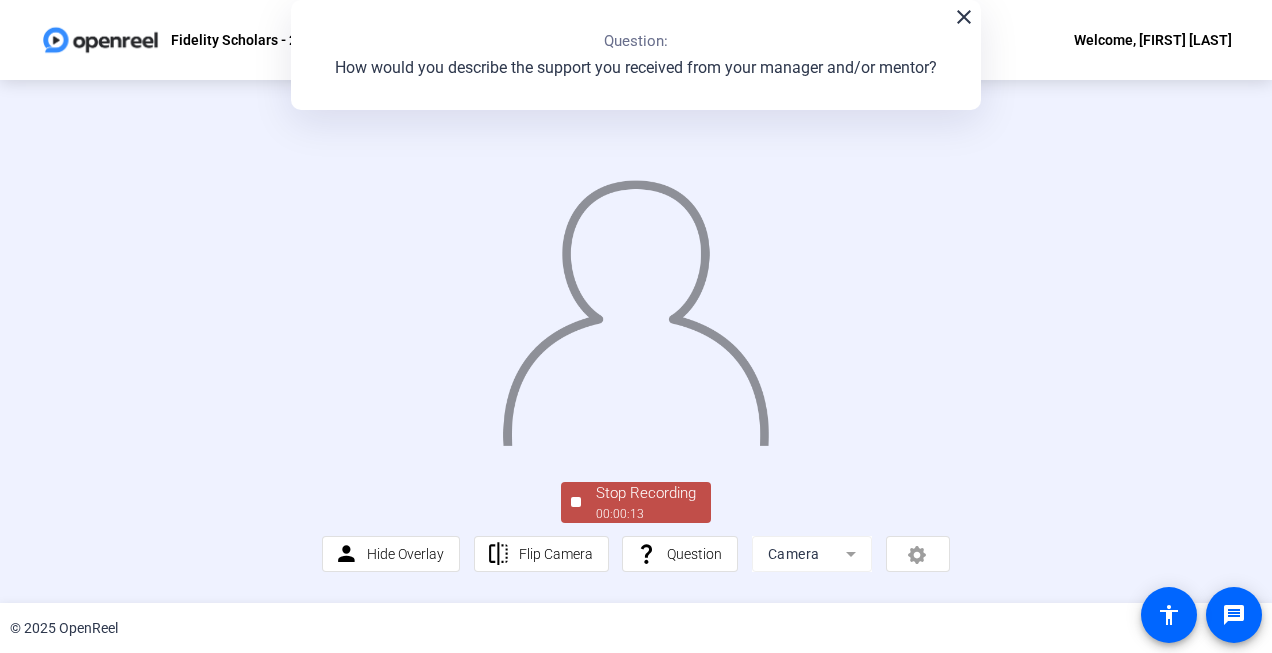click on "Stop Recording" 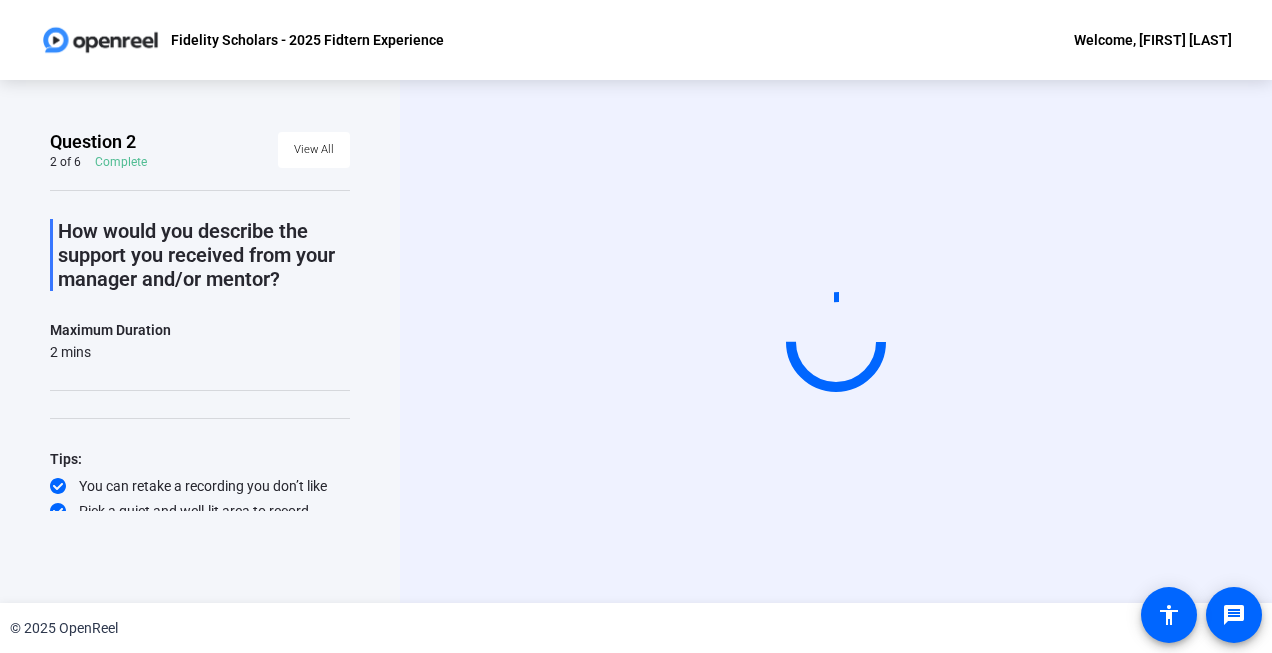 scroll, scrollTop: 0, scrollLeft: 0, axis: both 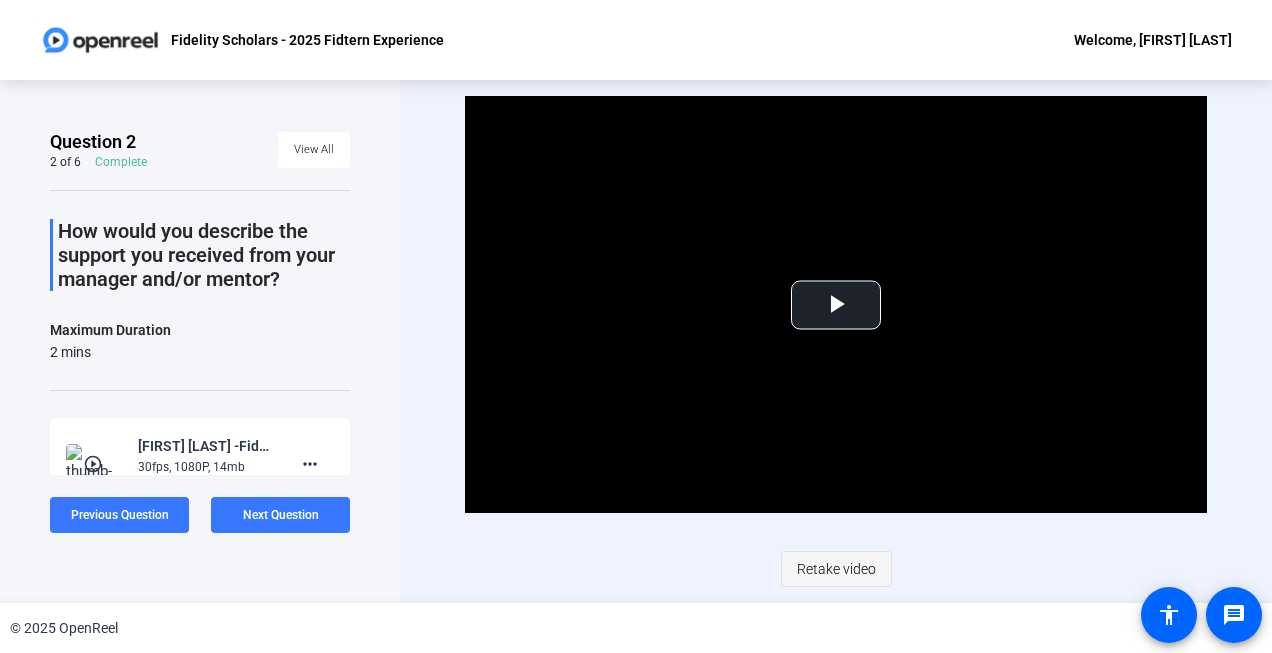 click on "Retake video" 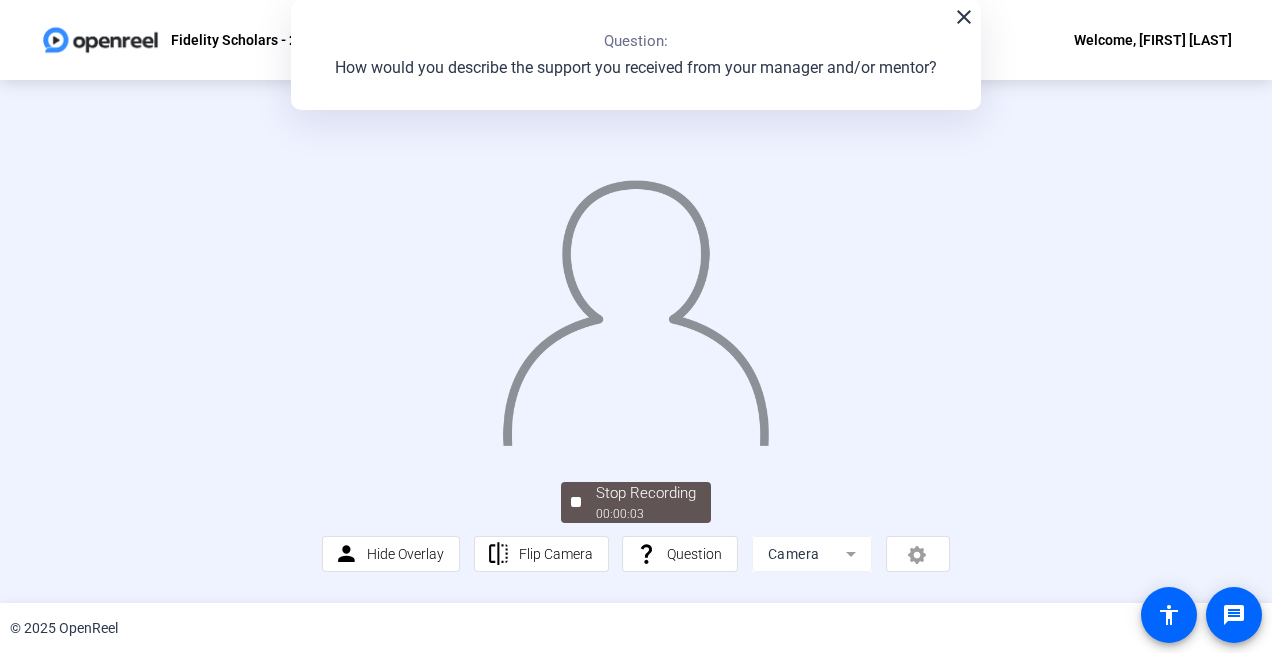 scroll, scrollTop: 116, scrollLeft: 0, axis: vertical 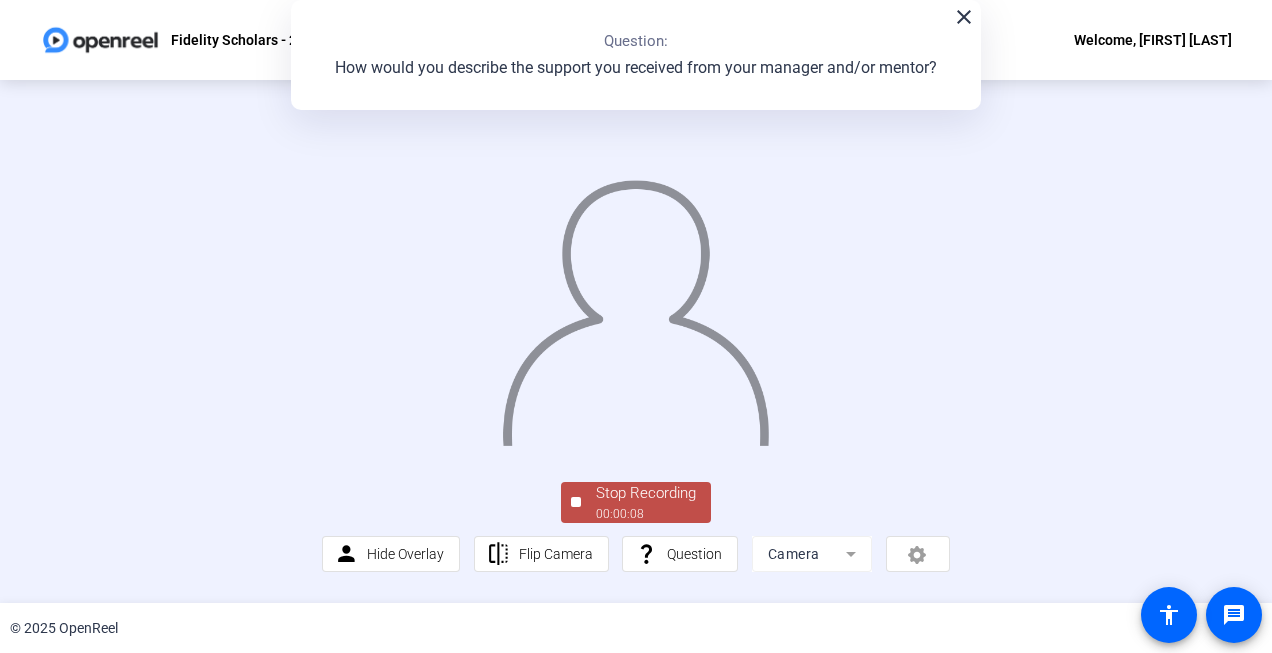 click 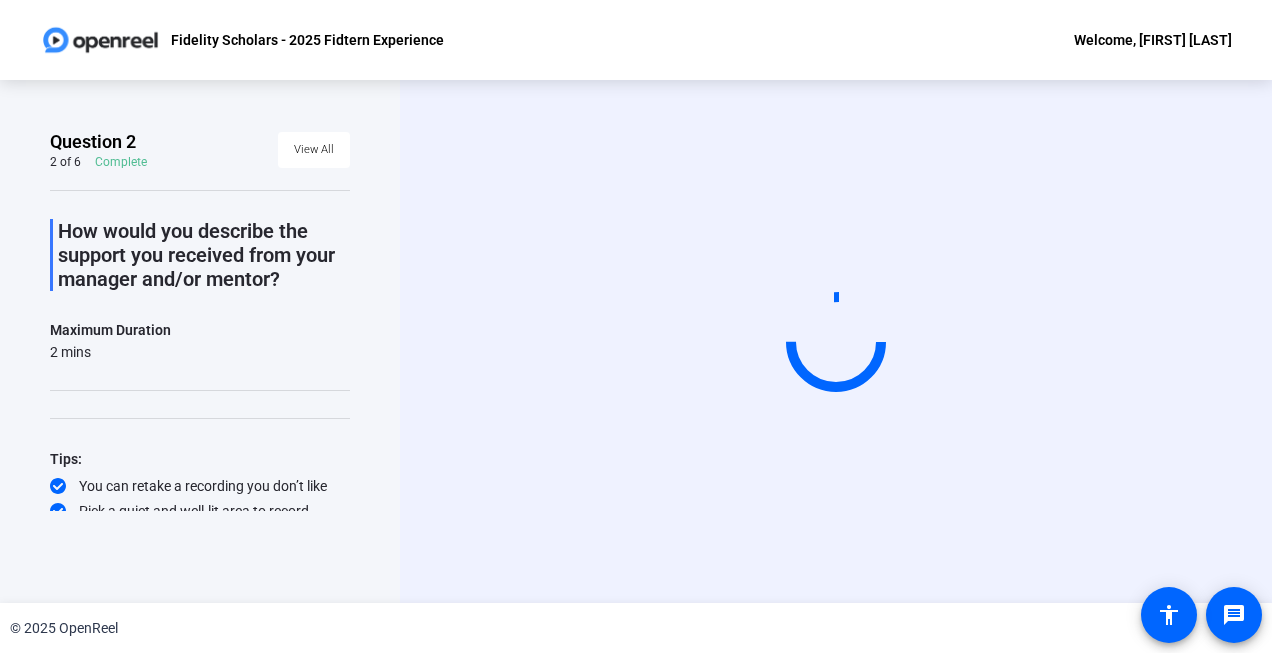 scroll, scrollTop: 0, scrollLeft: 0, axis: both 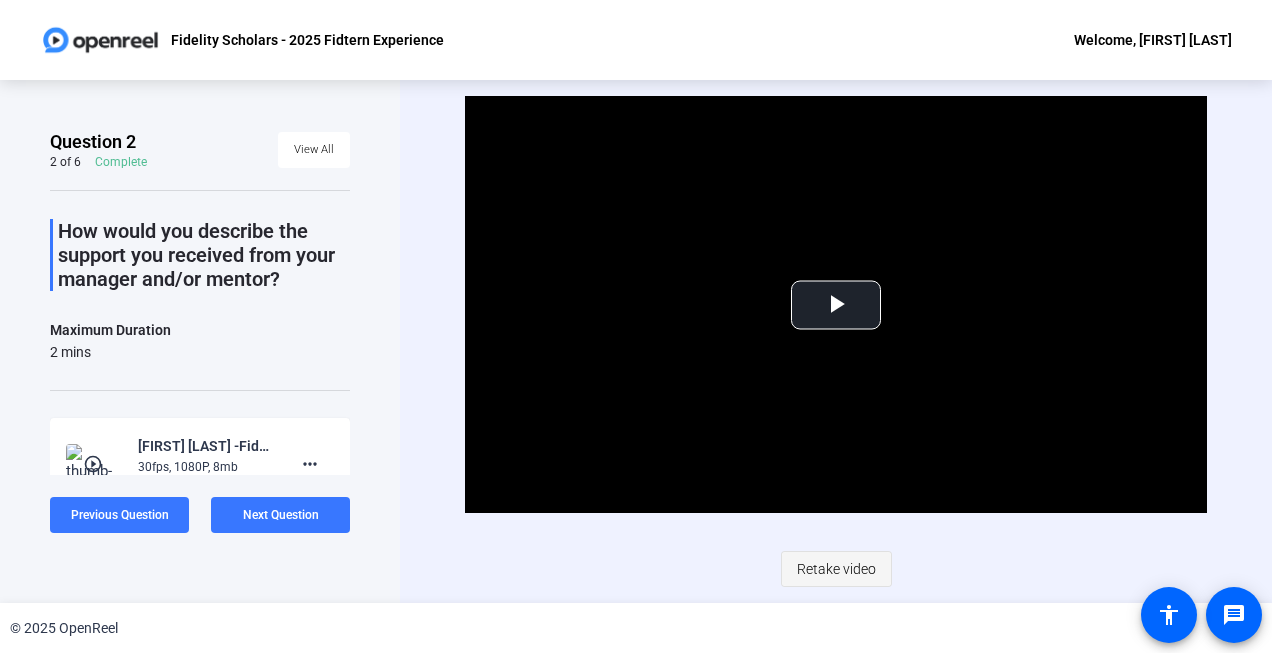 click on "Retake video" 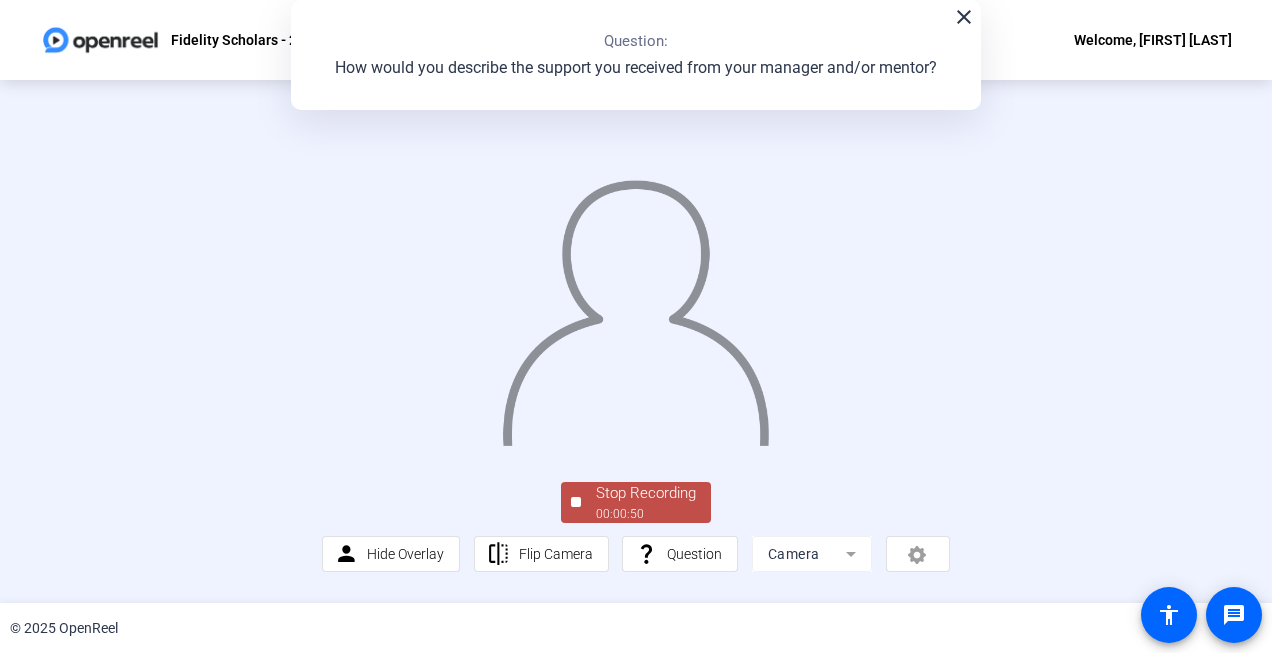 scroll, scrollTop: 102, scrollLeft: 0, axis: vertical 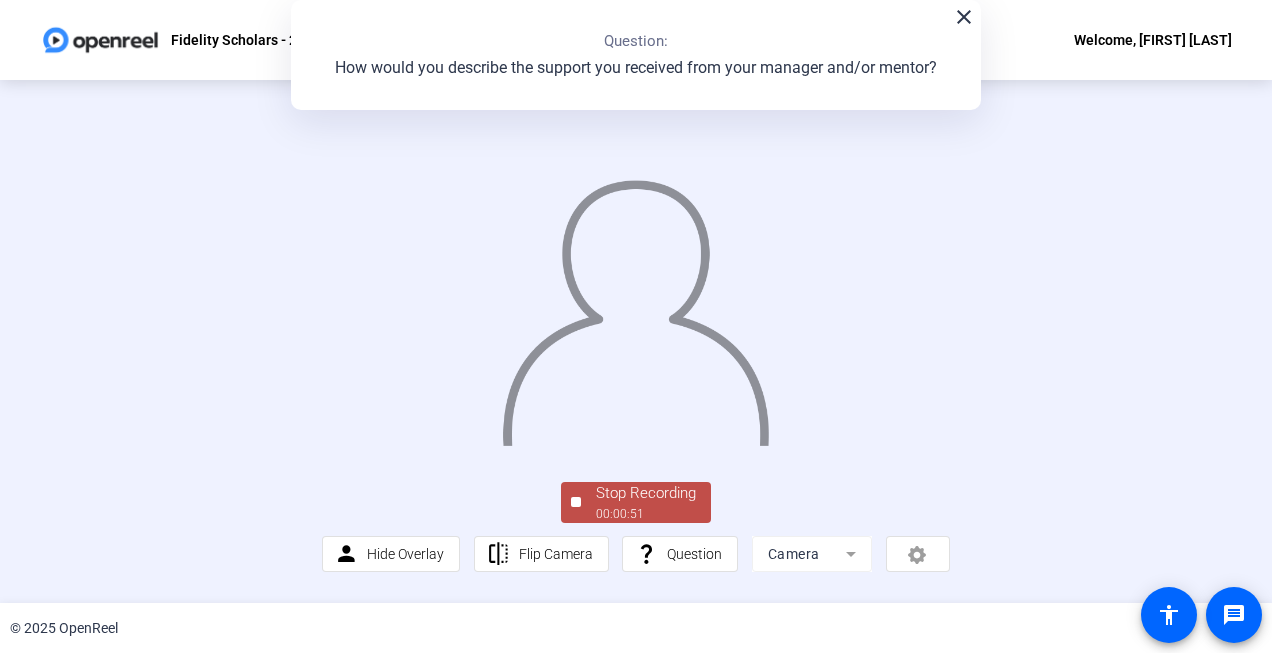 click on "Stop Recording" 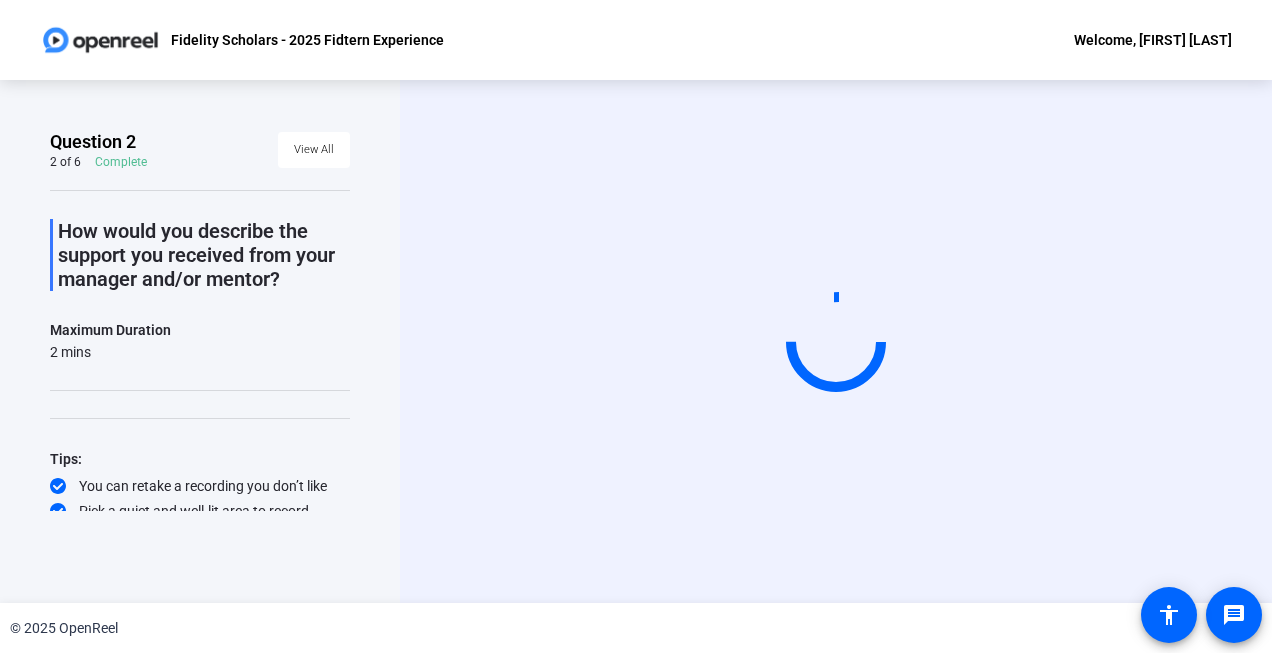 scroll, scrollTop: 0, scrollLeft: 0, axis: both 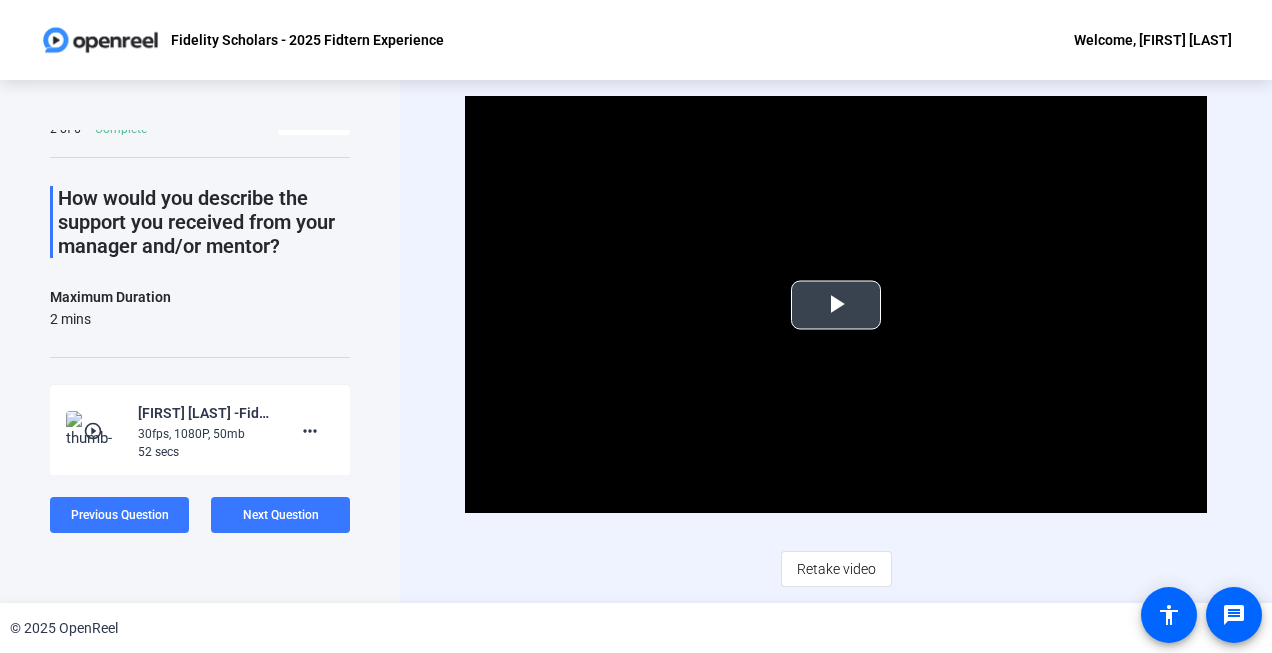 click at bounding box center (835, 304) 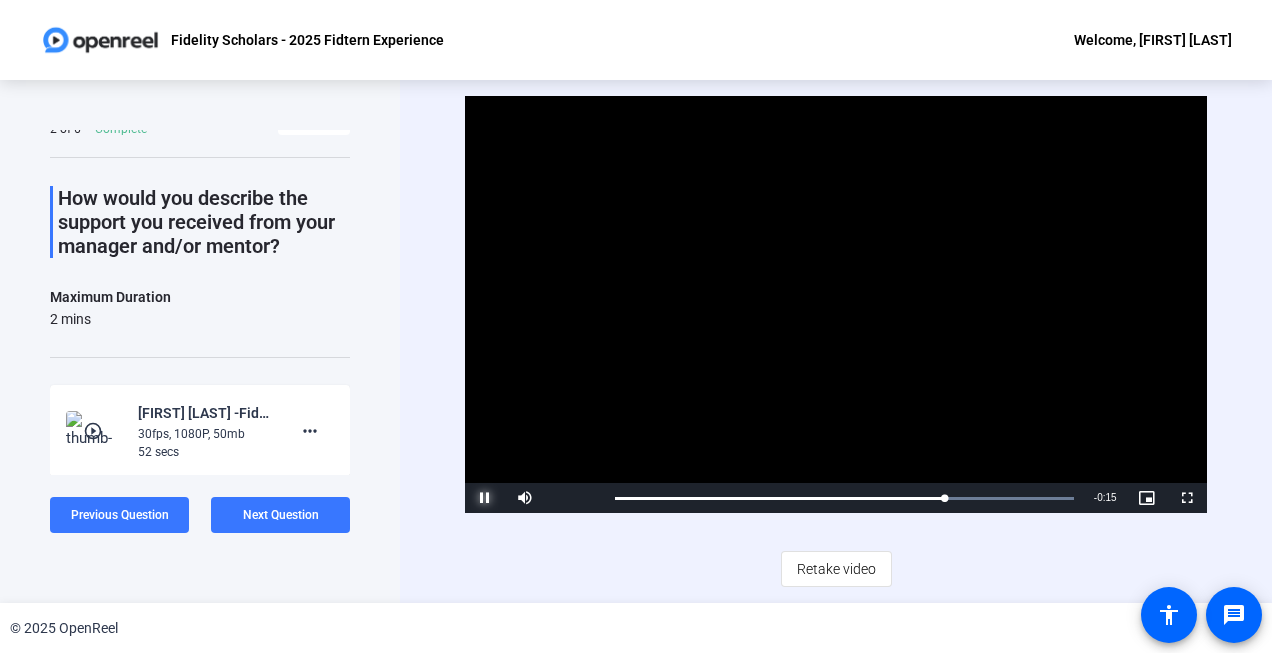 click at bounding box center [485, 498] 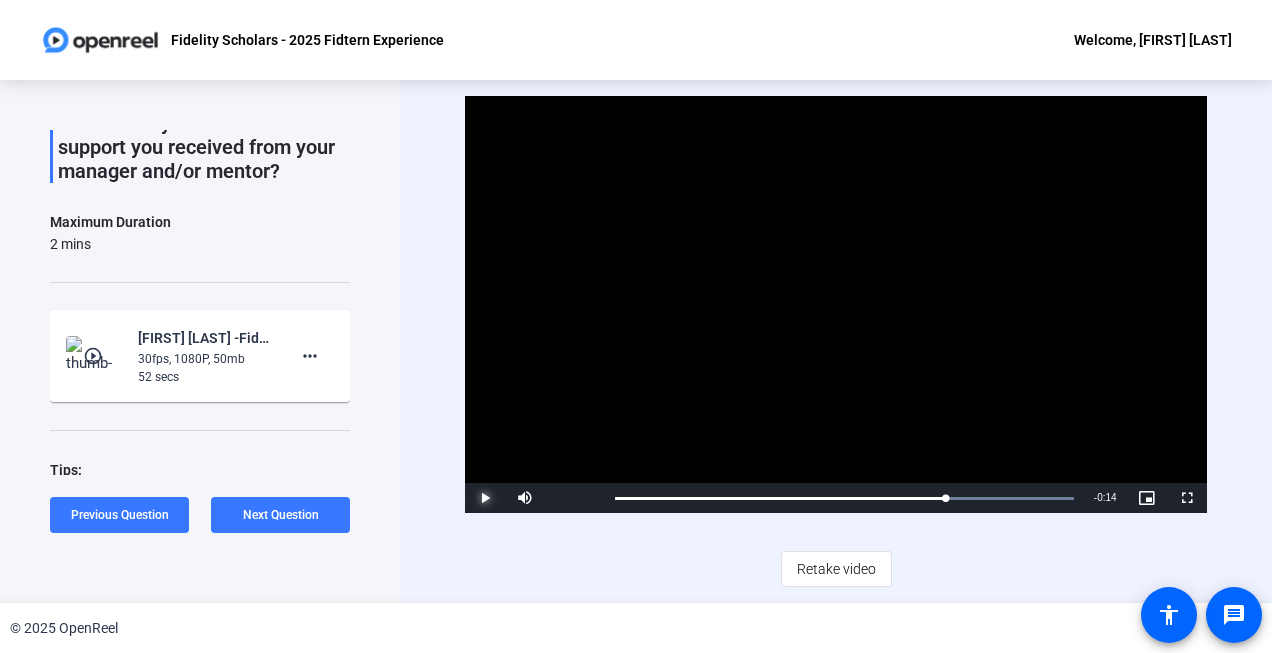 scroll, scrollTop: 111, scrollLeft: 0, axis: vertical 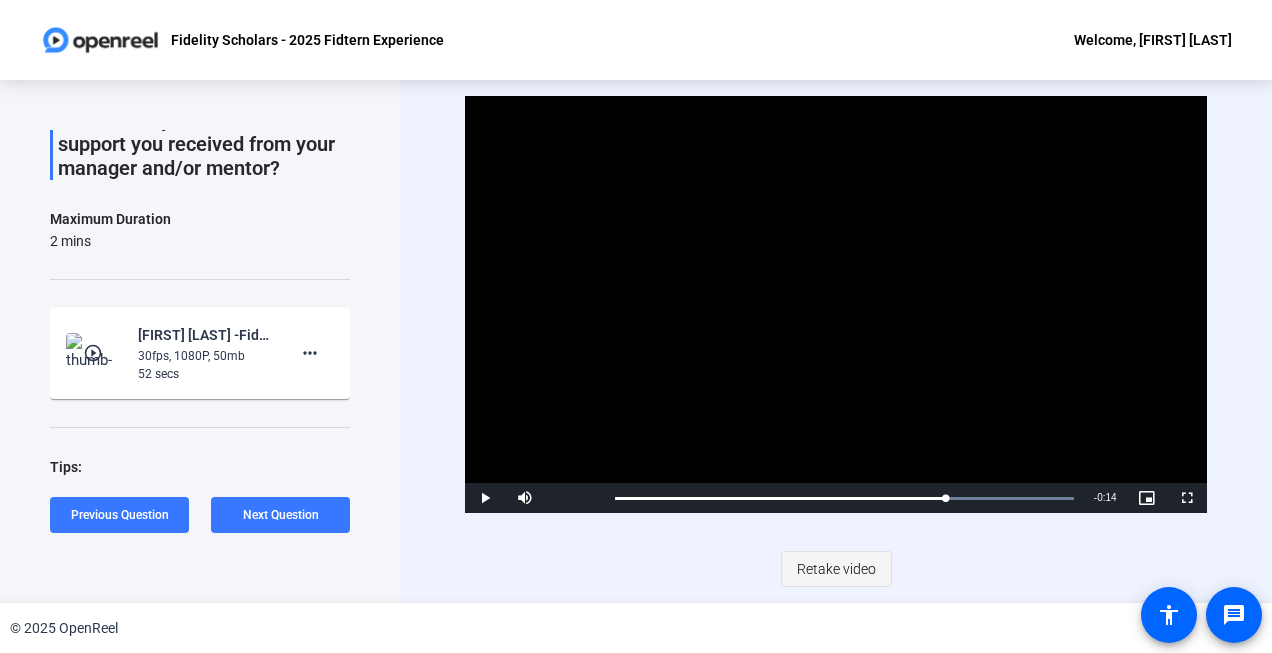 click on "Retake video" 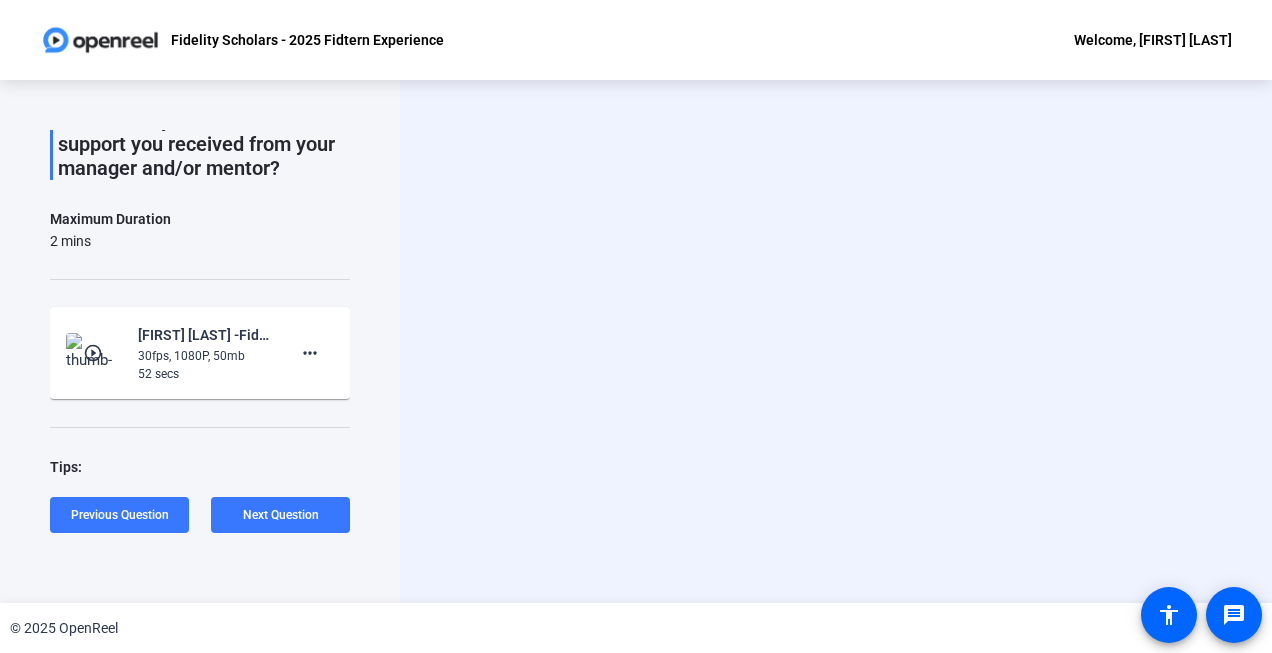 scroll, scrollTop: 69, scrollLeft: 0, axis: vertical 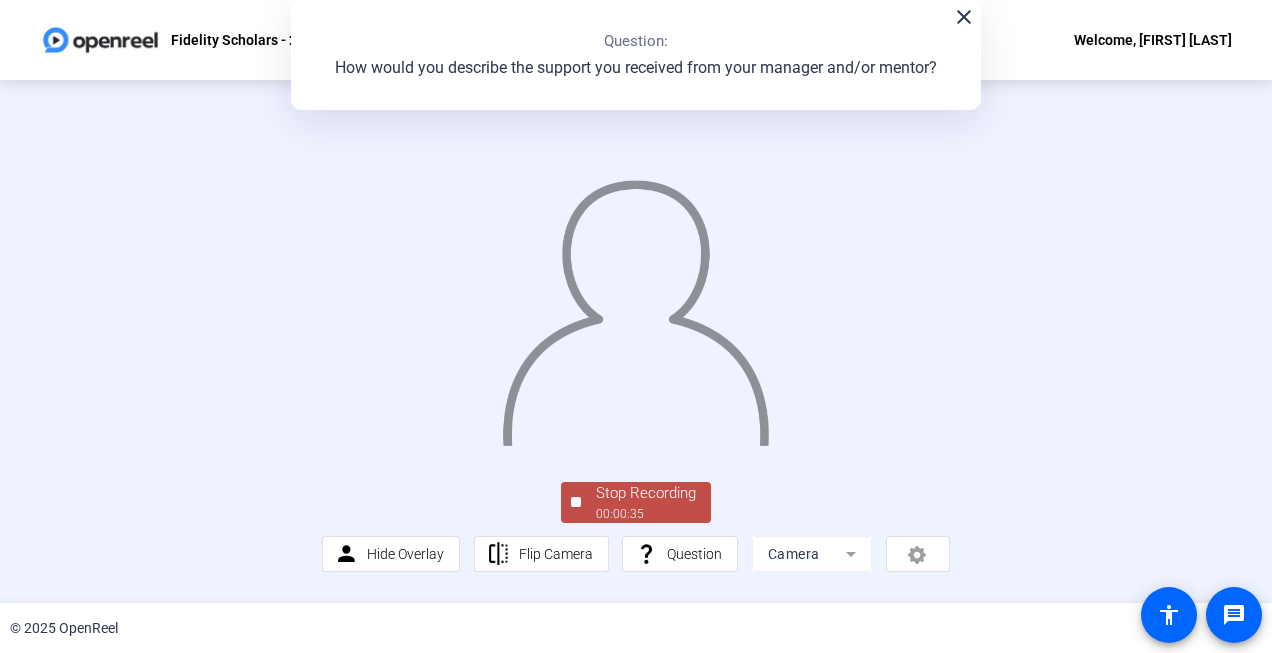 click on "Stop Recording" 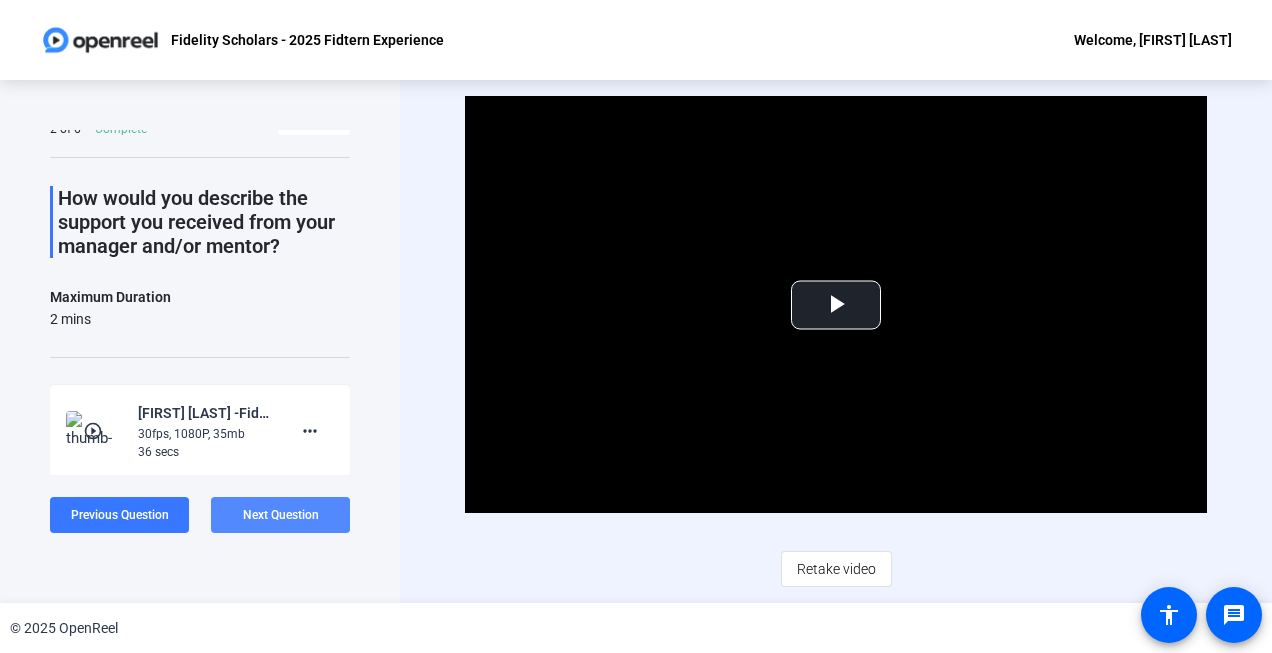 click on "Next Question" 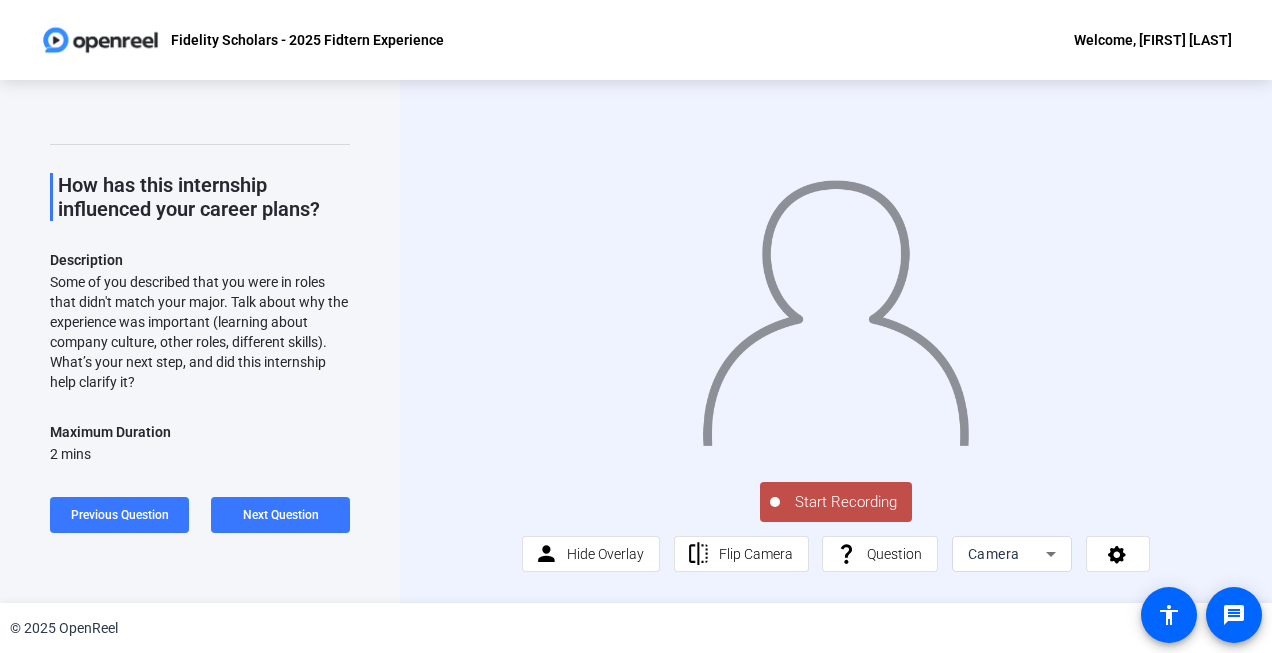 scroll, scrollTop: 44, scrollLeft: 0, axis: vertical 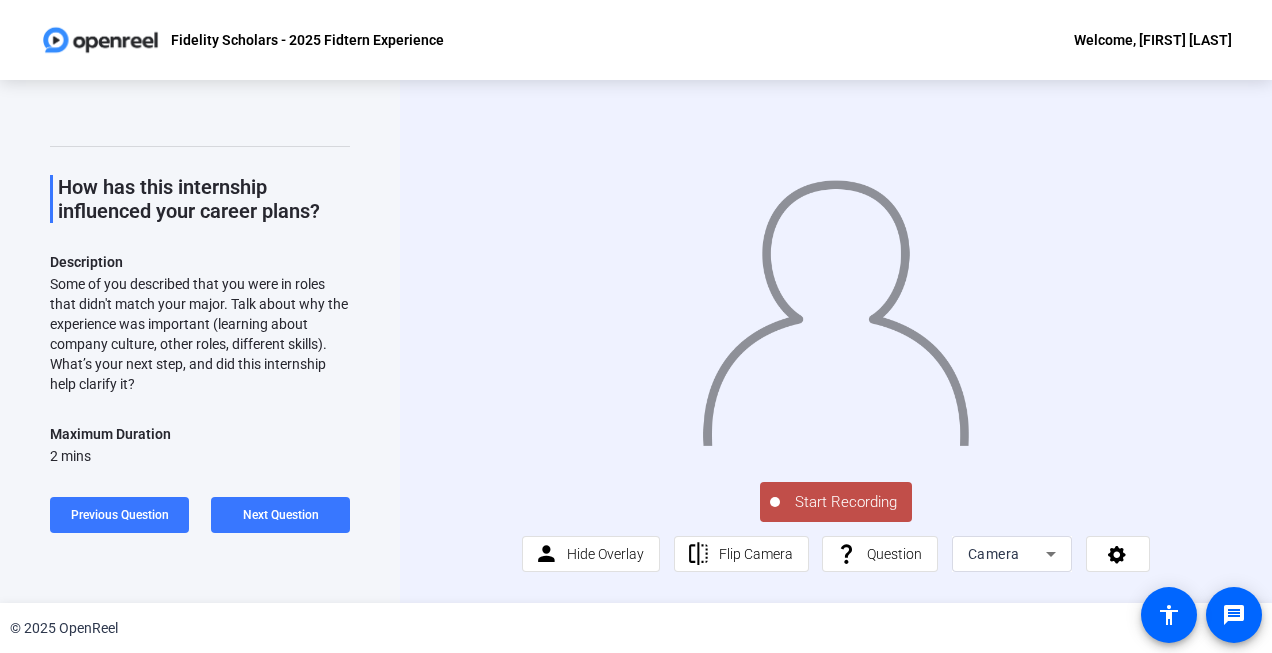 click on "Start Recording" 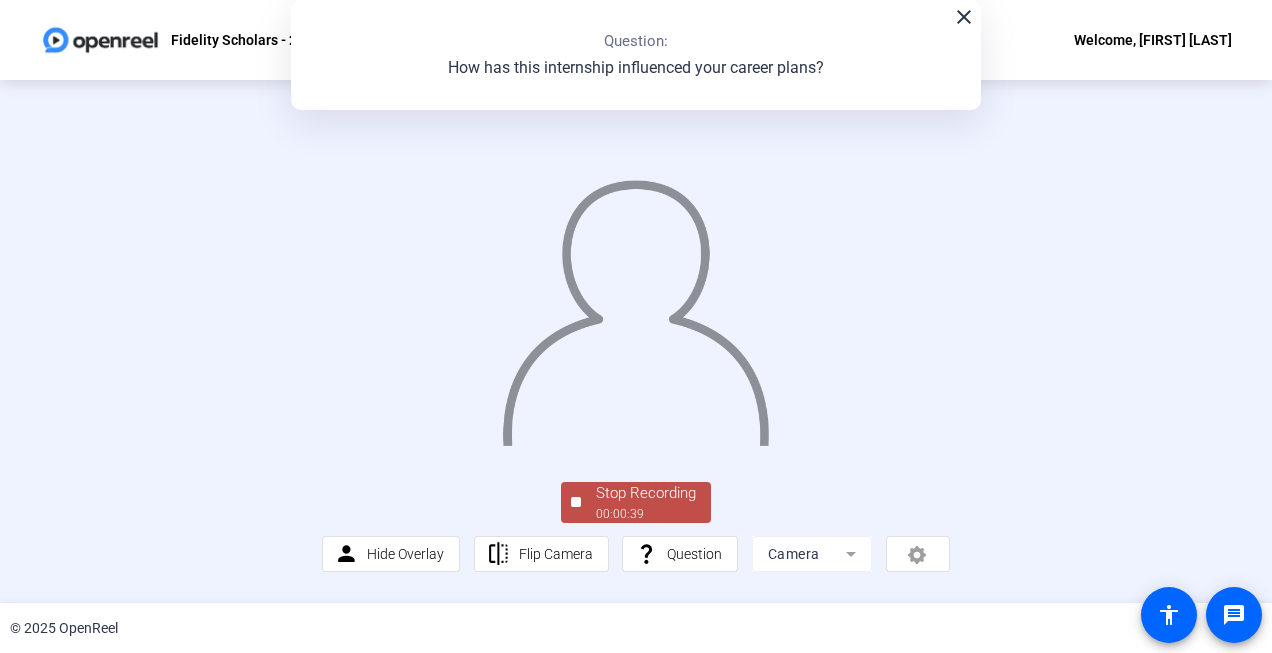 scroll, scrollTop: 116, scrollLeft: 0, axis: vertical 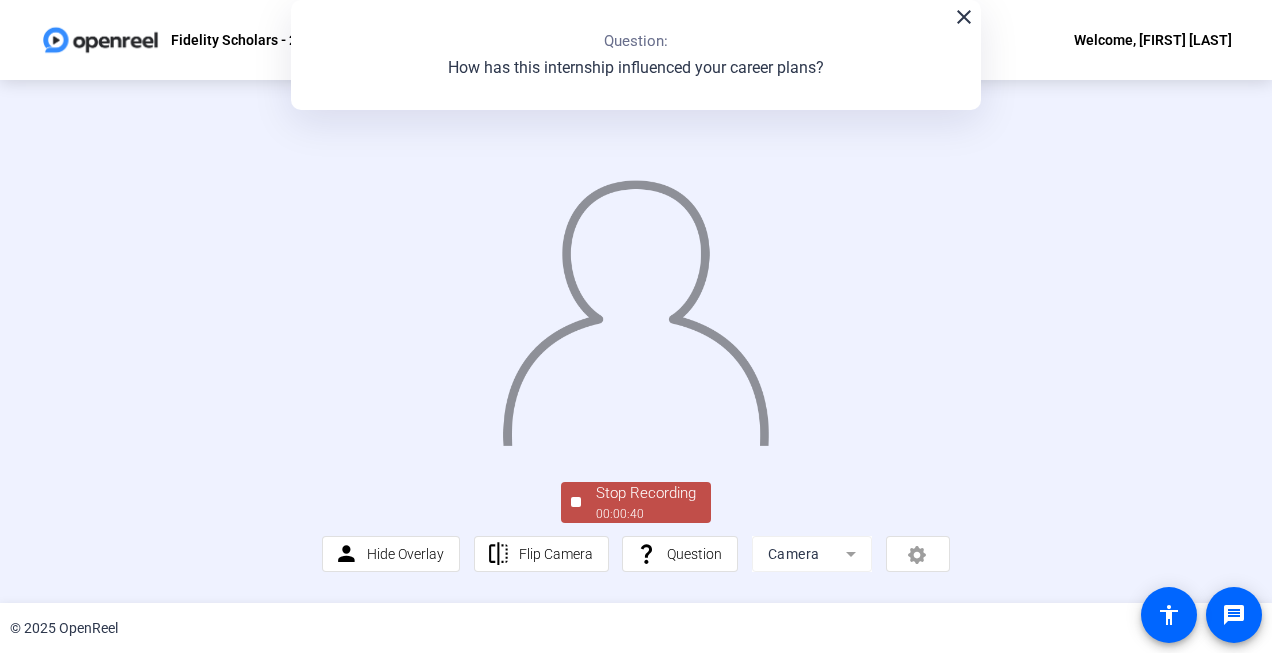 click on "Stop Recording" 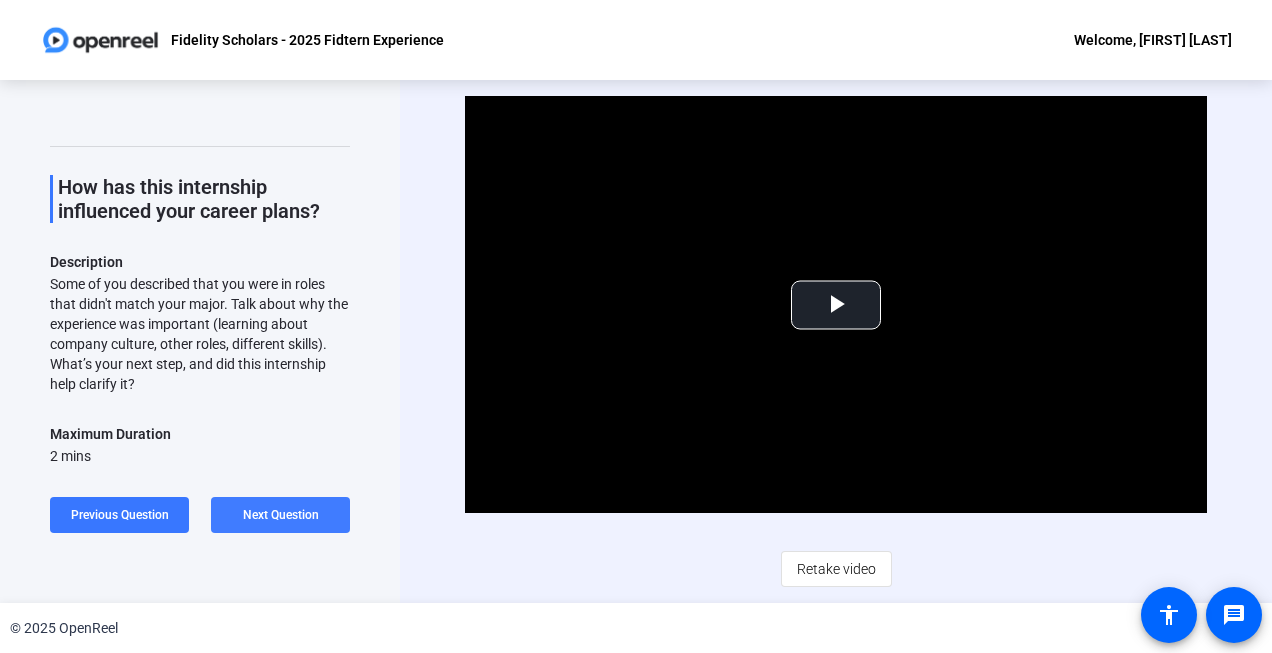 click on "Next Question" 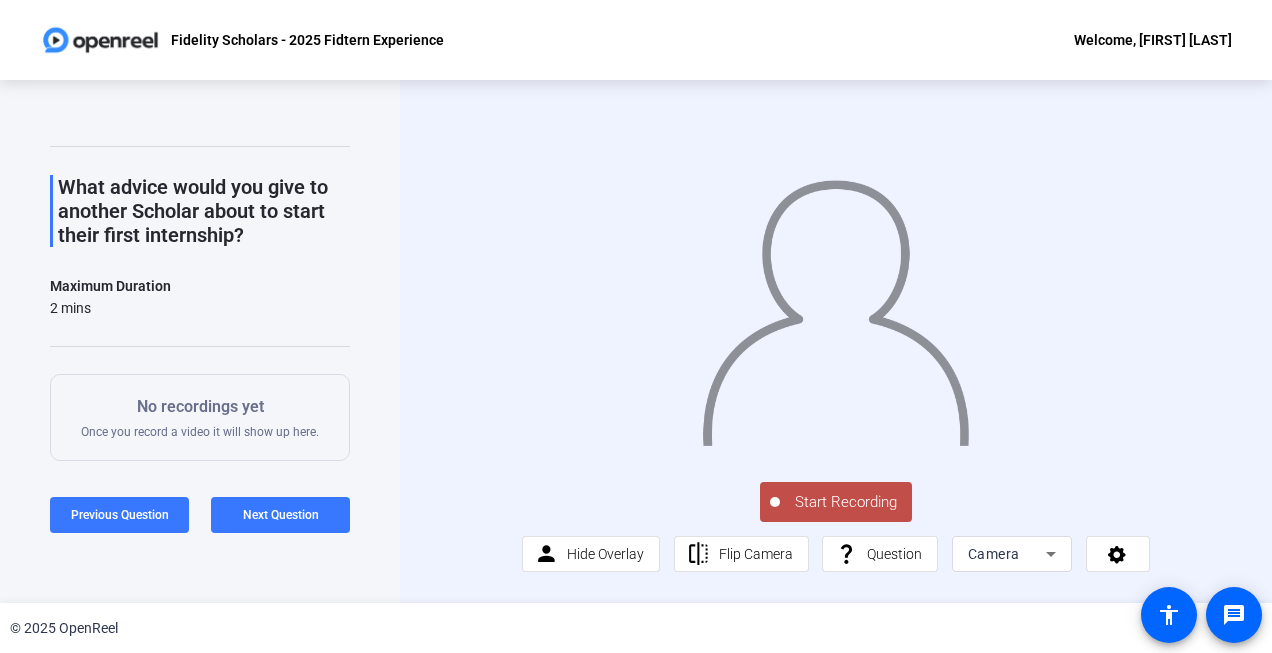 click on "Start Recording" 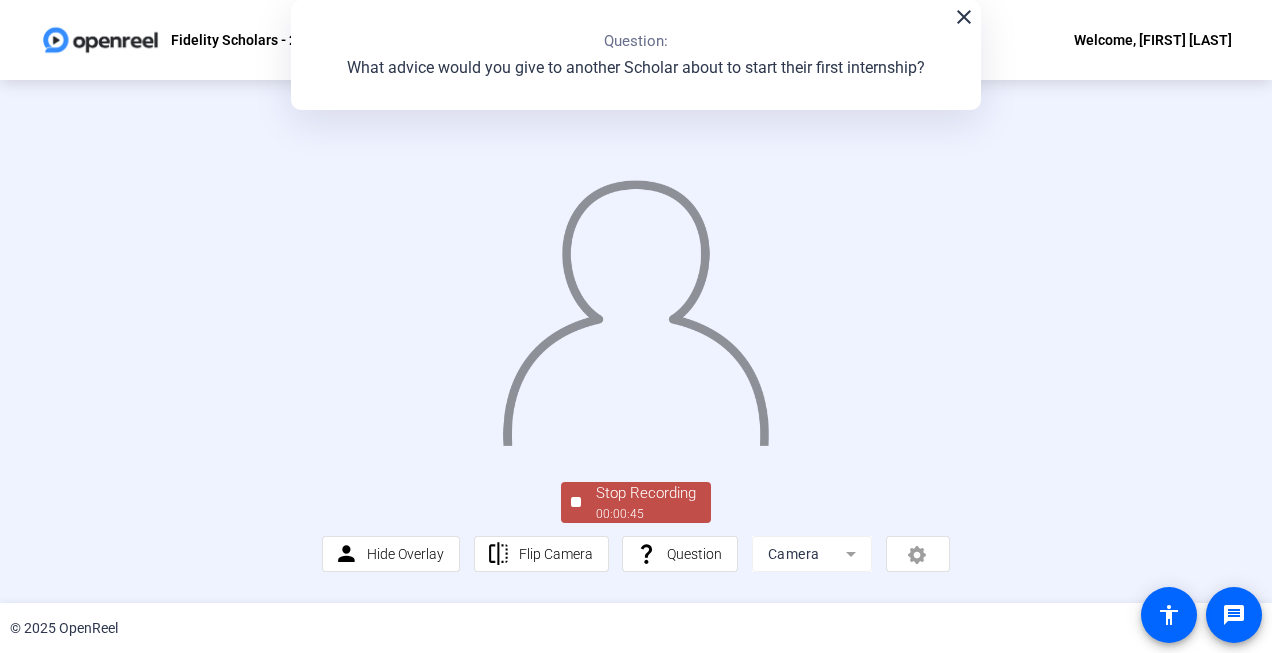 scroll, scrollTop: 116, scrollLeft: 0, axis: vertical 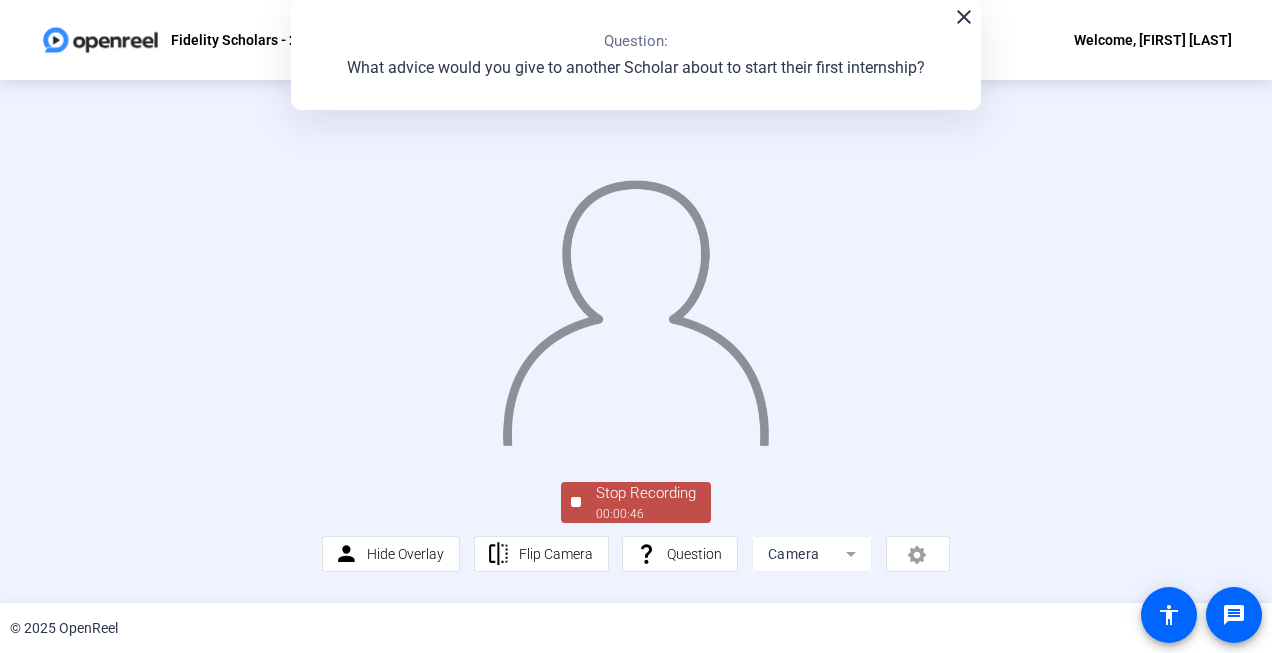 click on "00:00:46" 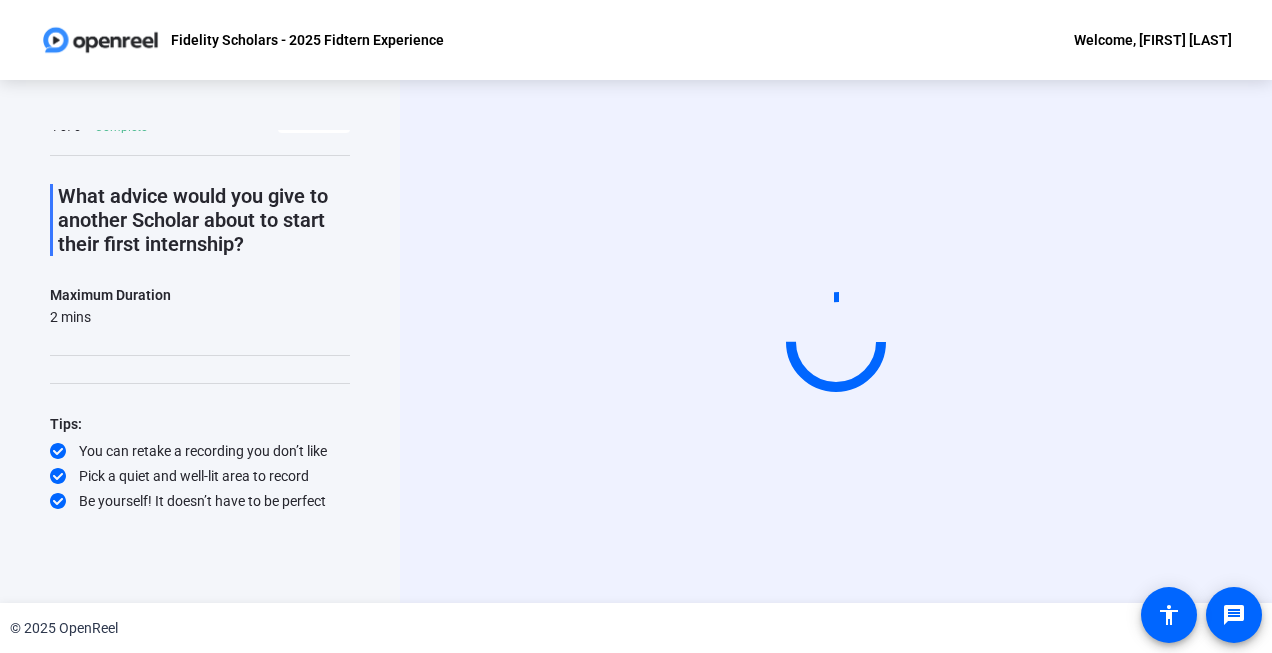 scroll, scrollTop: 33, scrollLeft: 0, axis: vertical 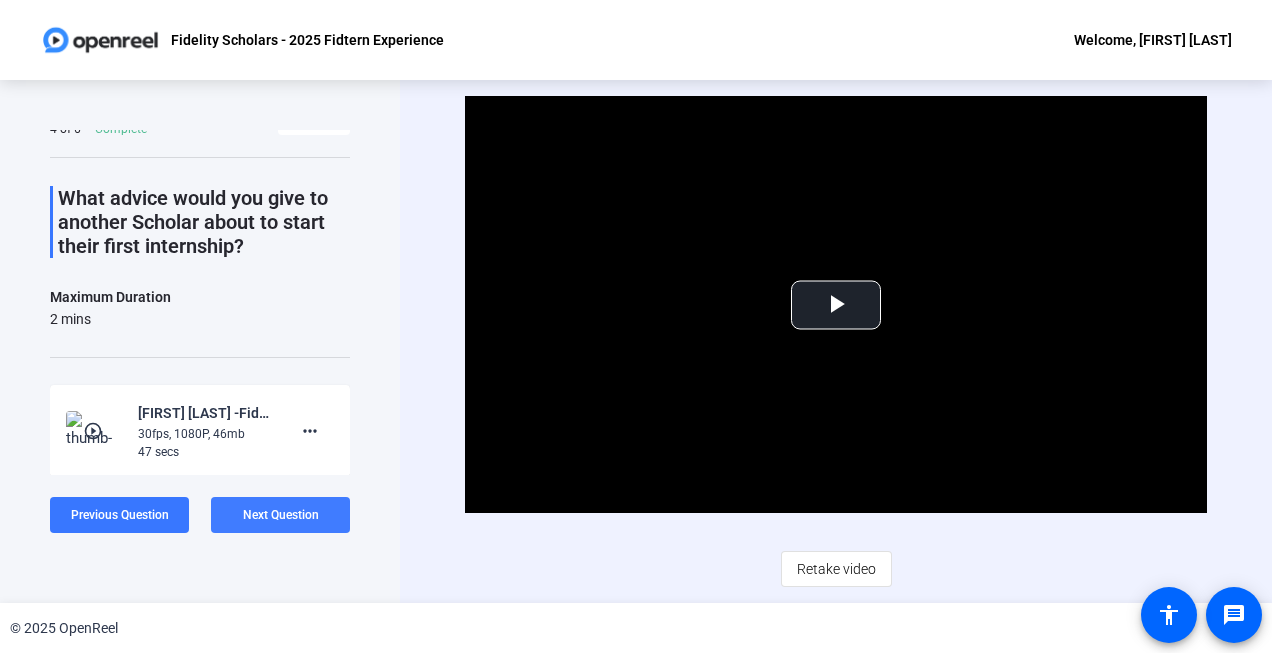 click on "Next Question" 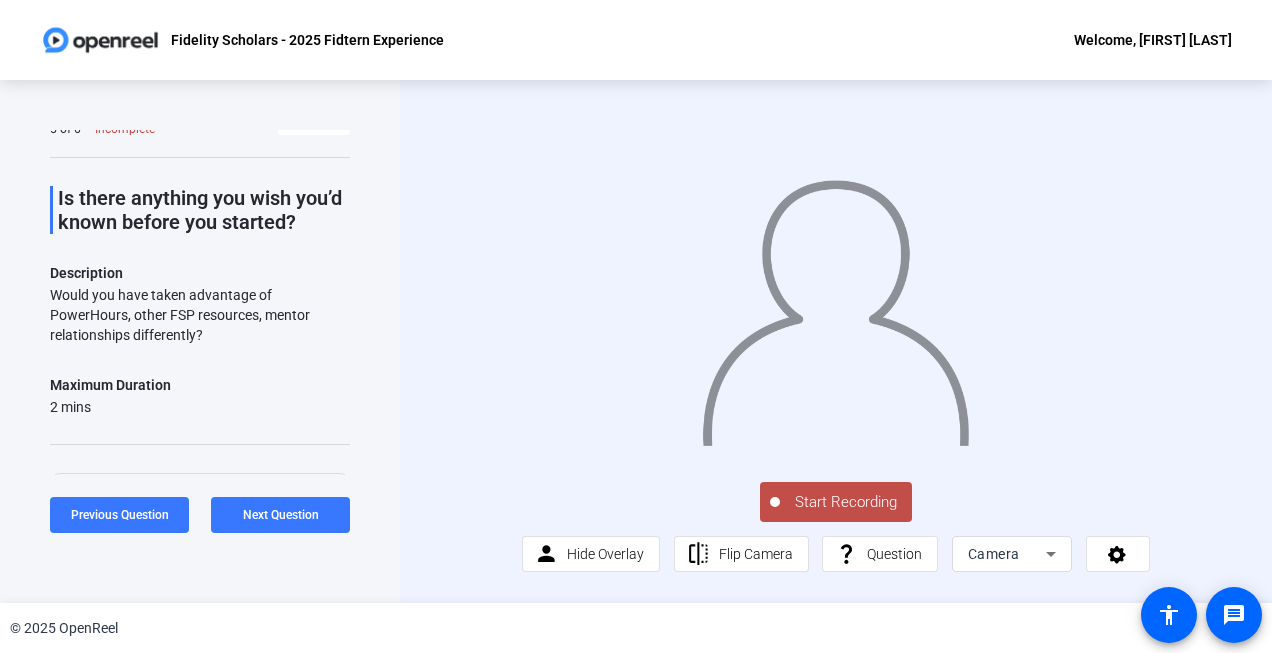 click on "Start Recording" 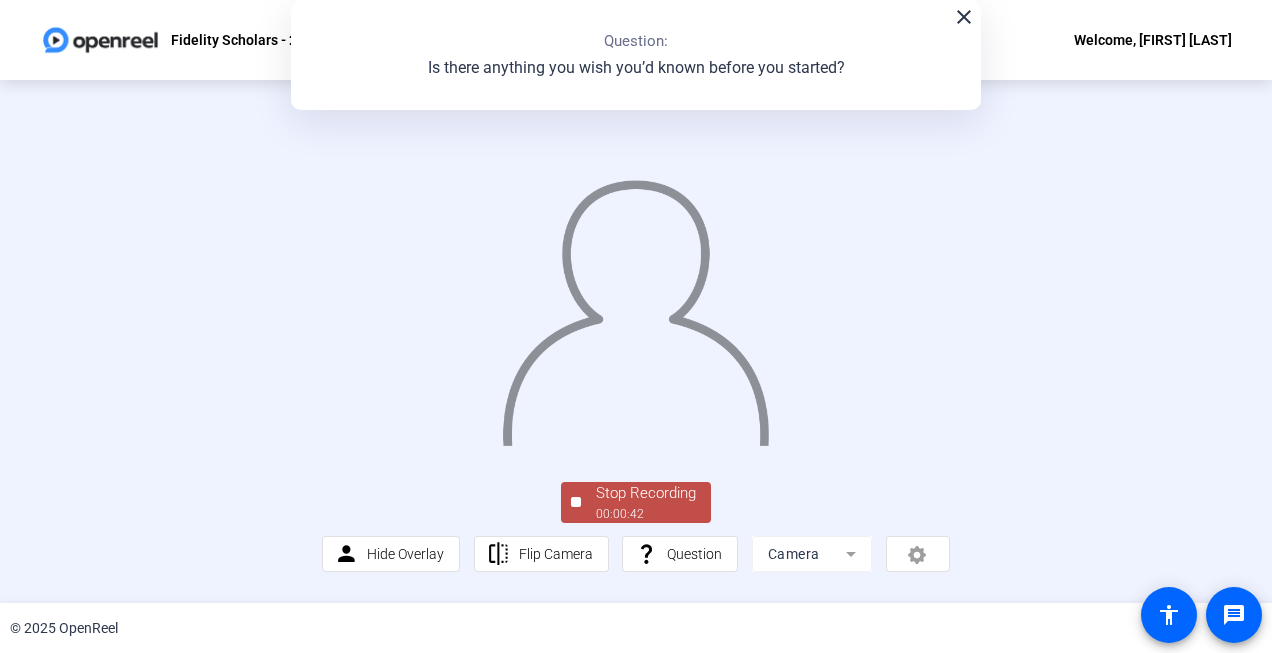 scroll, scrollTop: 116, scrollLeft: 0, axis: vertical 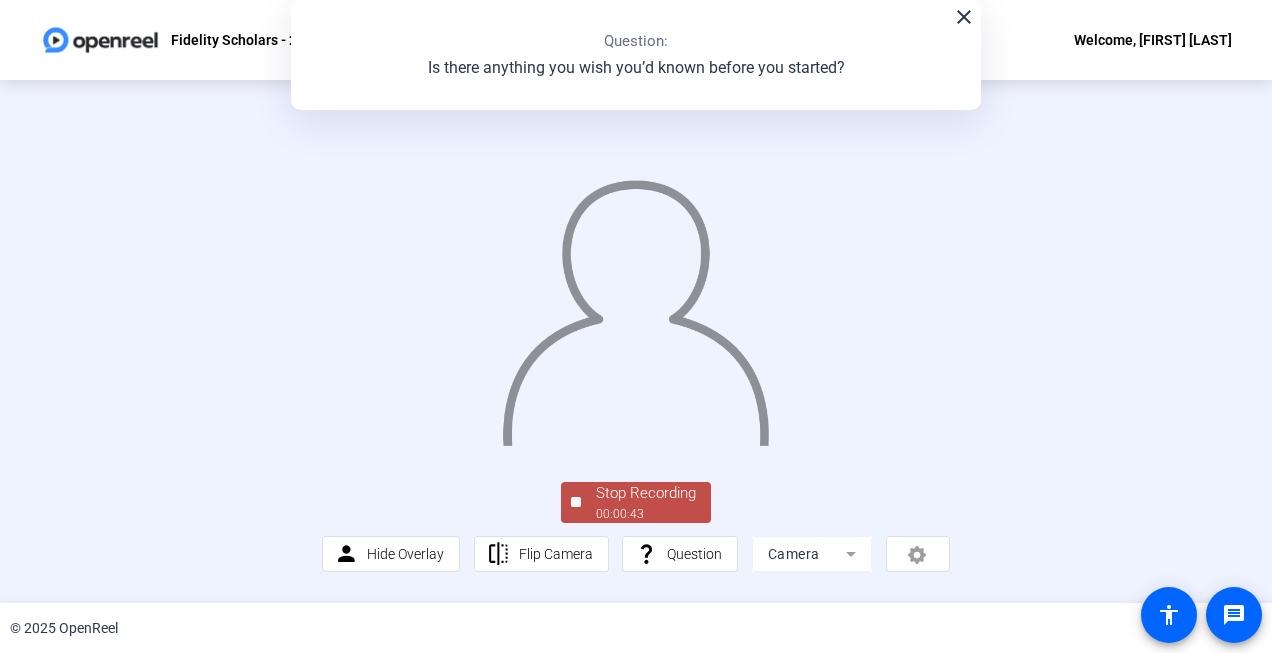 click on "Stop Recording  00:00:43  person  Hide Overlay flip Flip Camera question_mark  Question Camera" 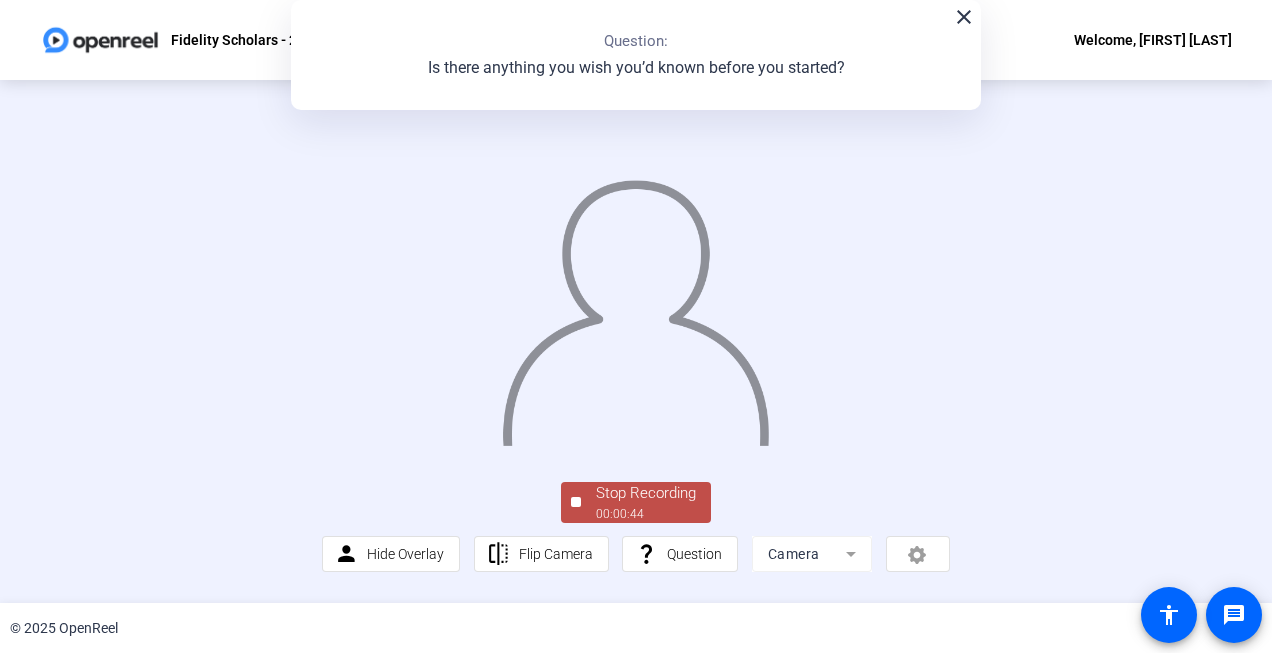click on "Stop Recording" 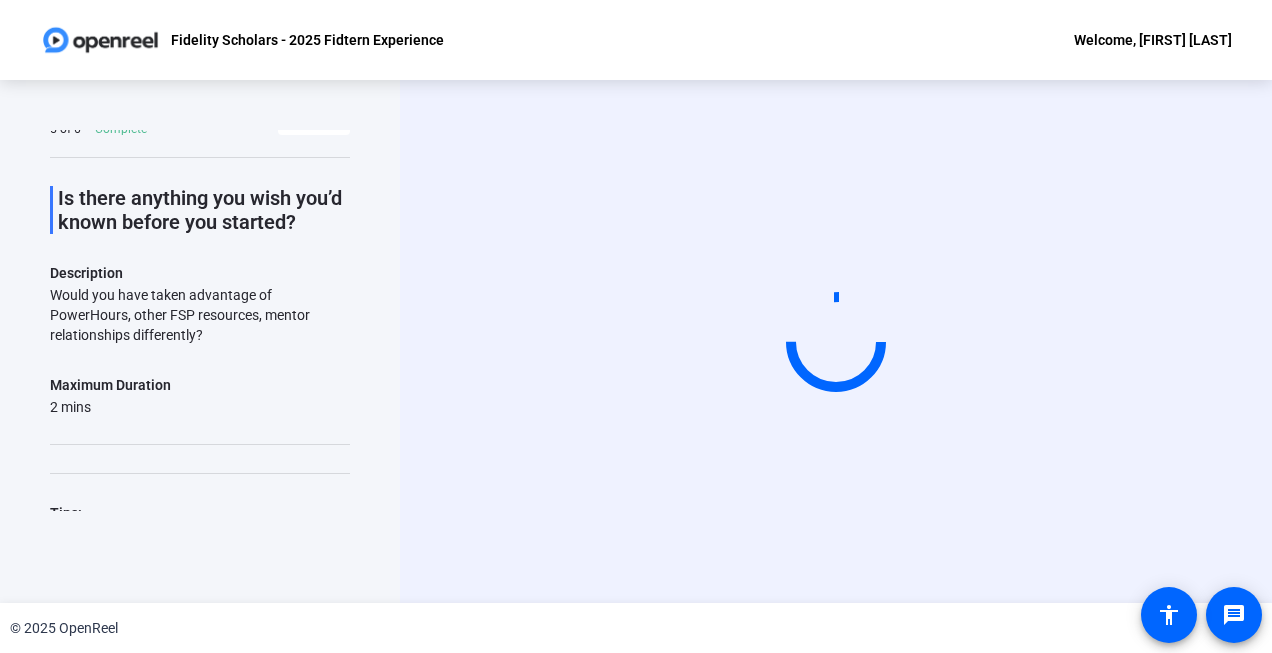 scroll, scrollTop: 0, scrollLeft: 0, axis: both 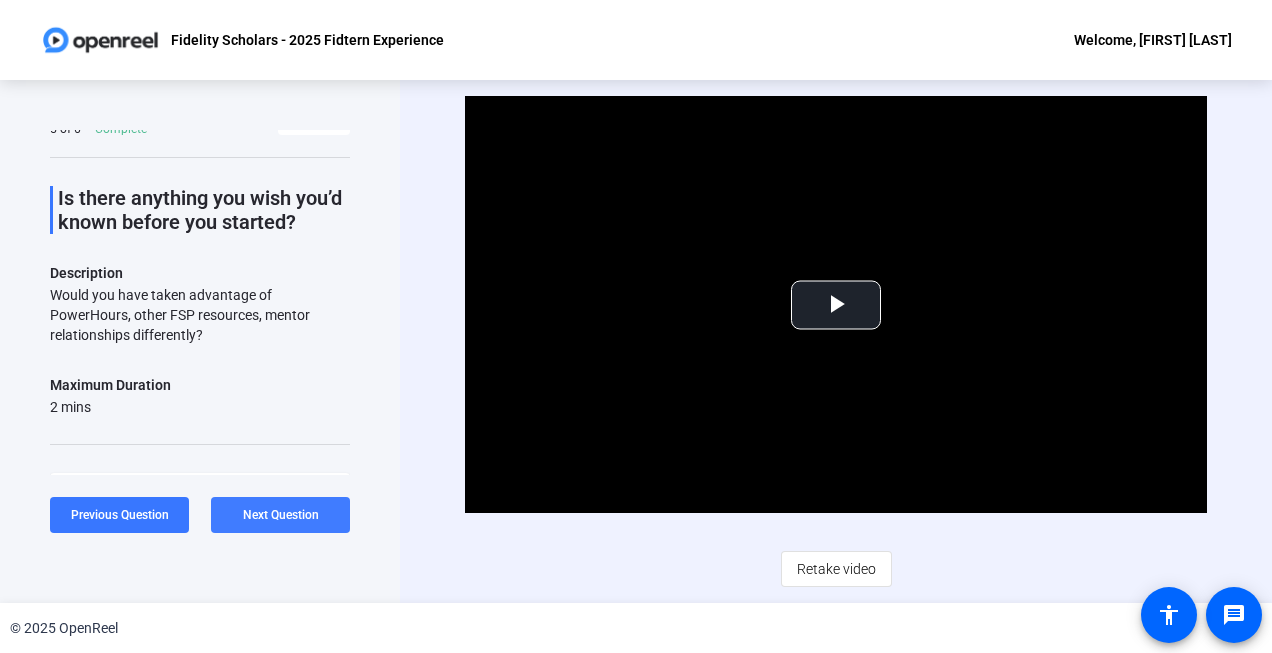 click 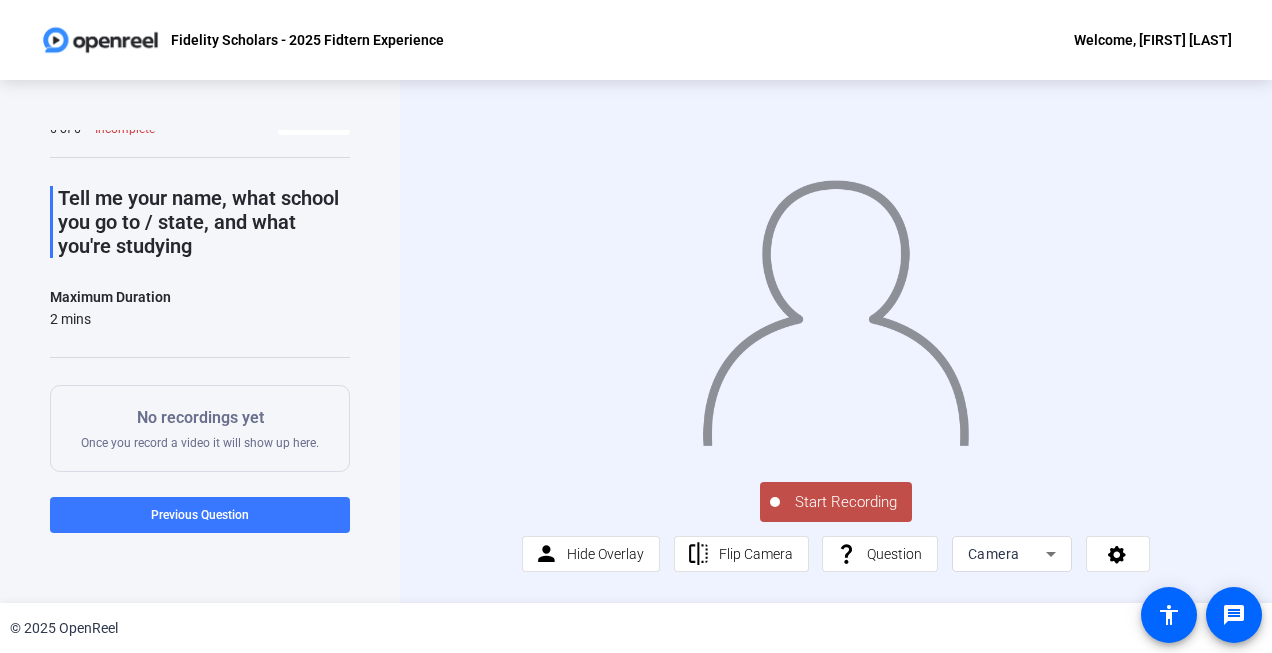 click on "Start Recording" 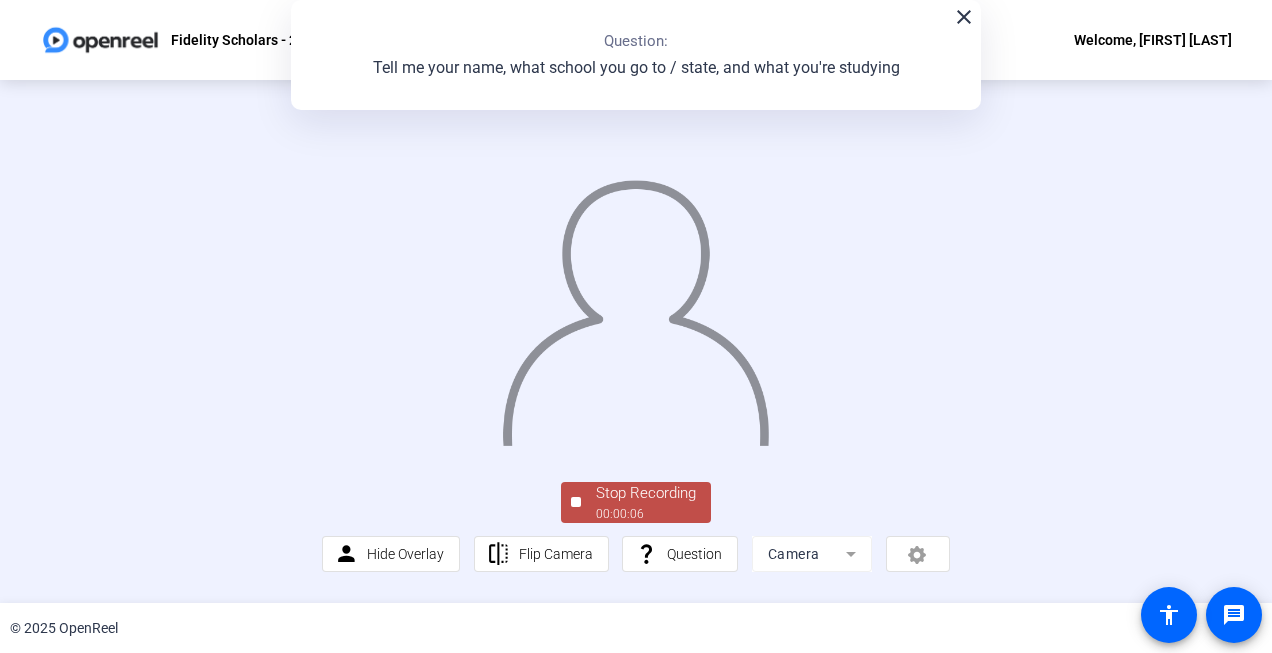 scroll, scrollTop: 116, scrollLeft: 0, axis: vertical 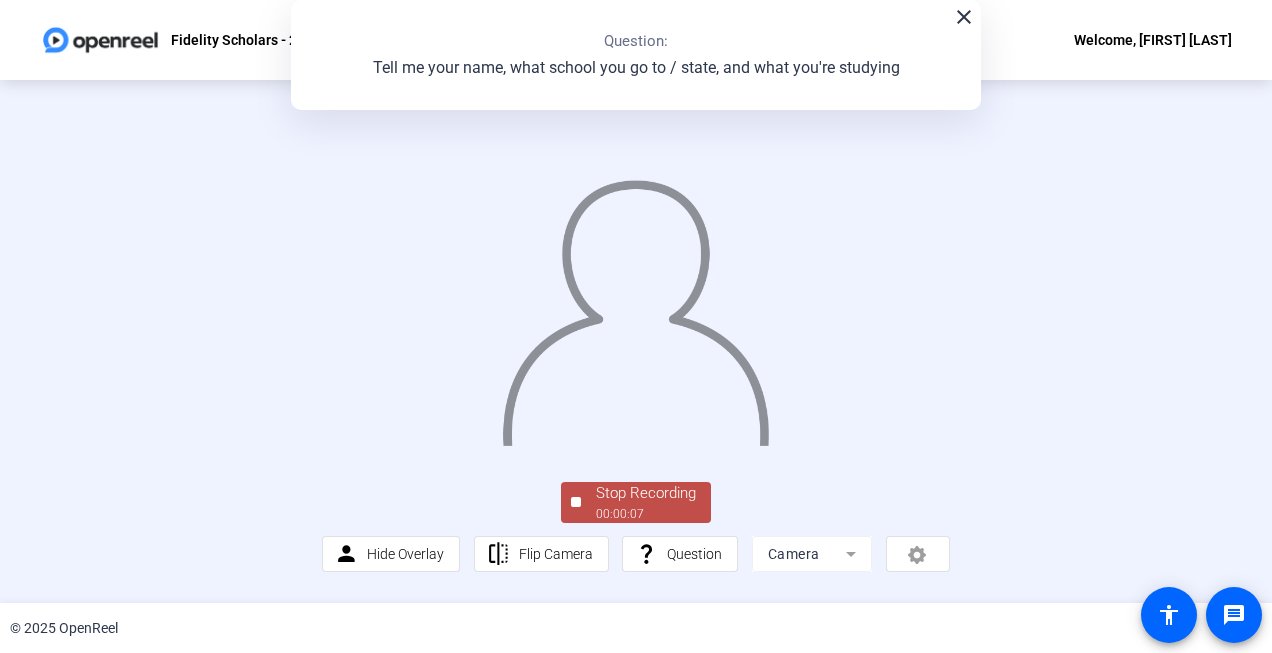 click on "Stop Recording" 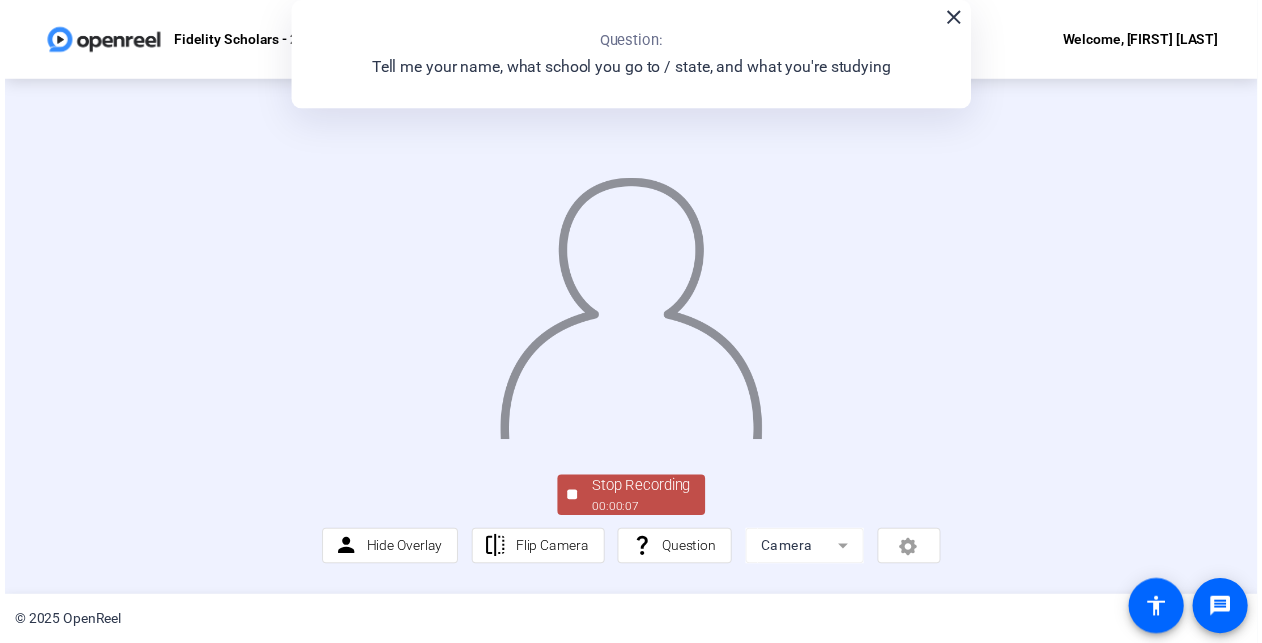 scroll, scrollTop: 0, scrollLeft: 0, axis: both 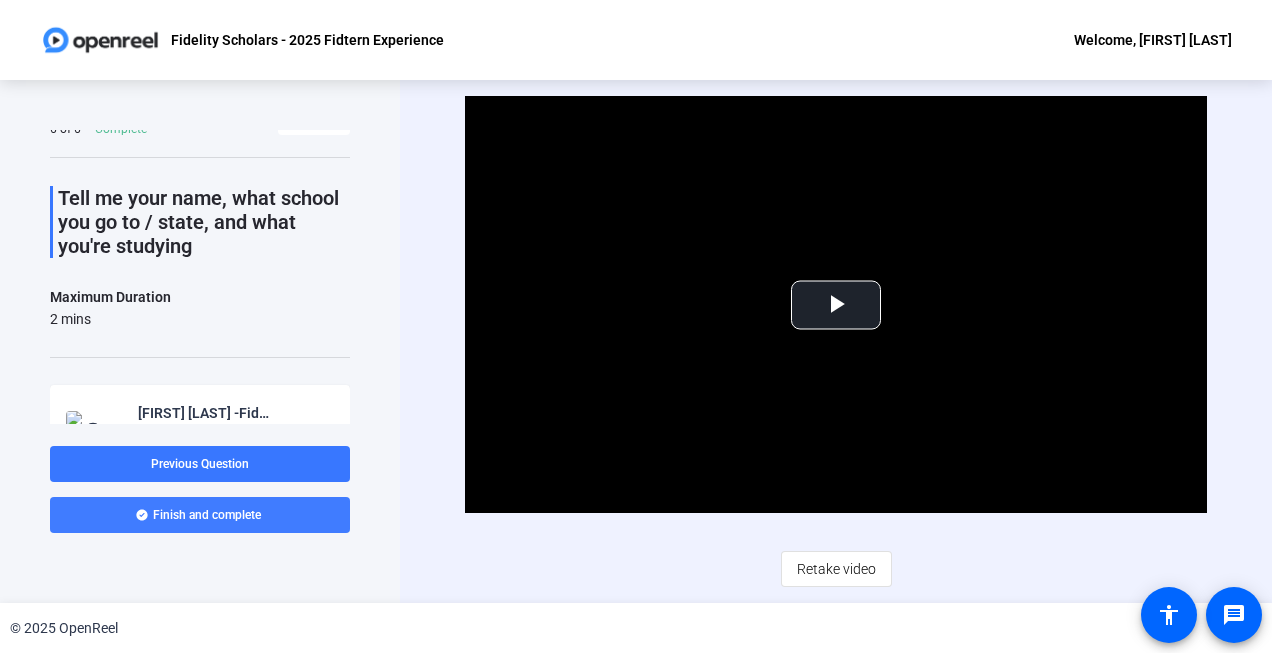 click on "Finish and complete" 